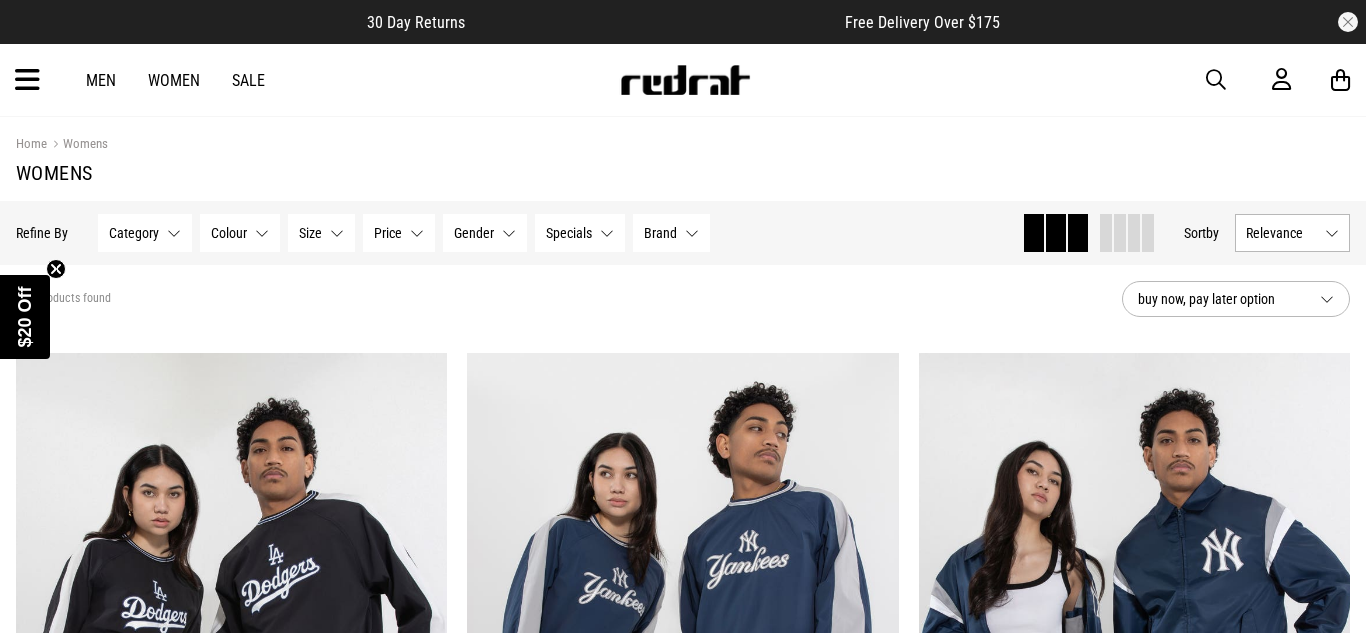 scroll, scrollTop: 0, scrollLeft: 0, axis: both 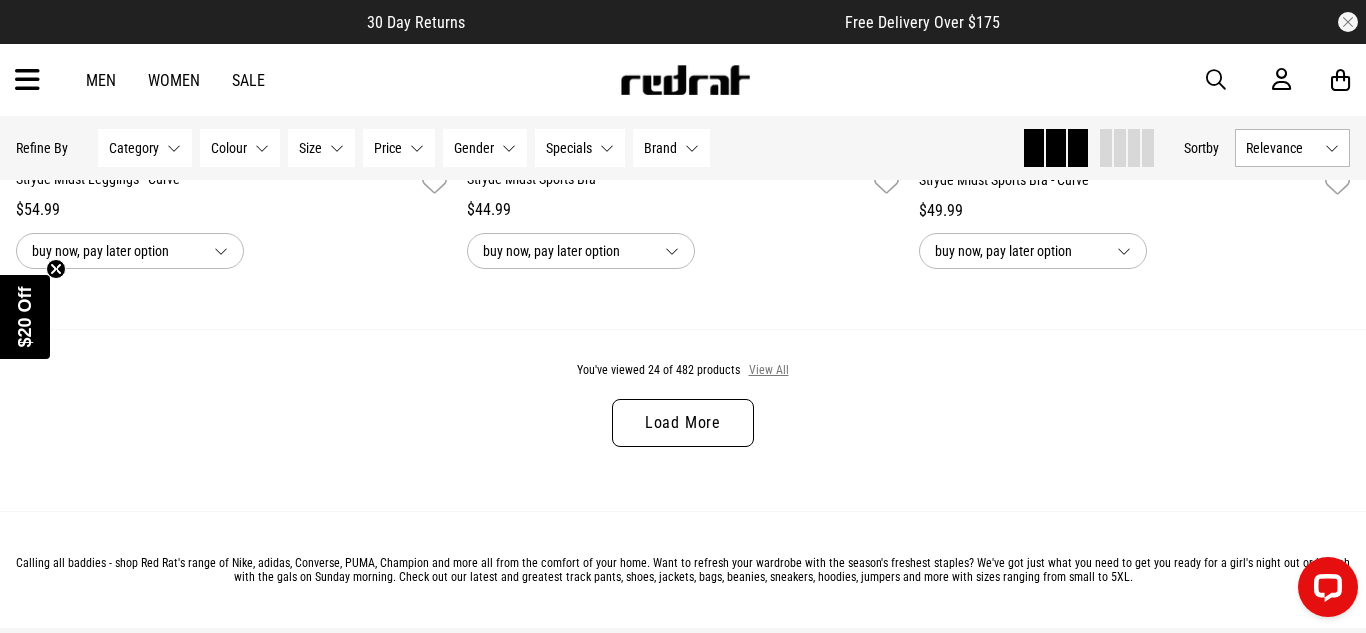 click on "View All" at bounding box center [769, 371] 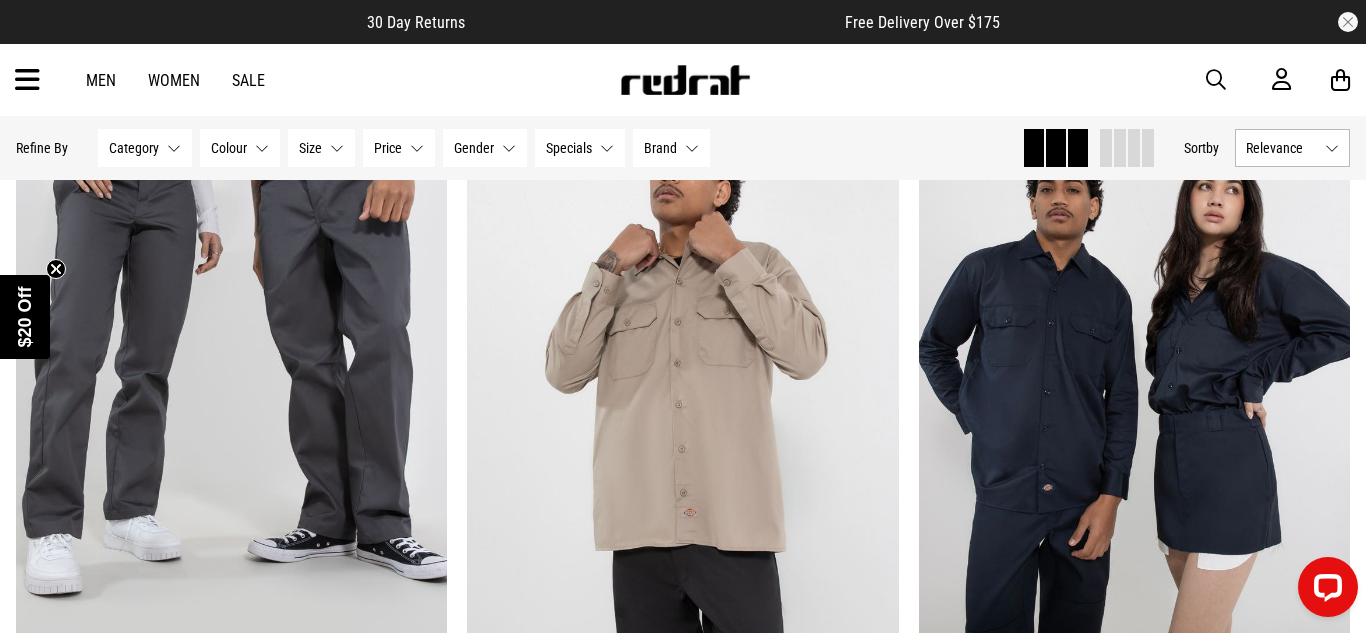scroll, scrollTop: 9317, scrollLeft: 0, axis: vertical 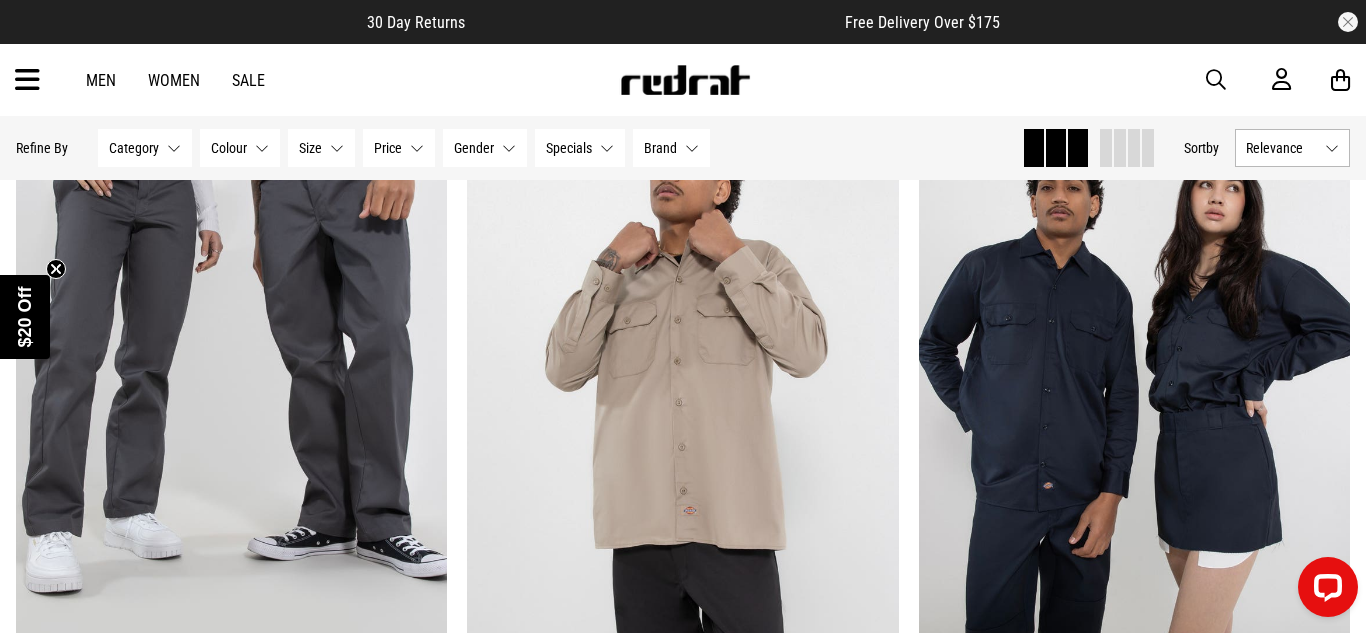 click at bounding box center [1216, 80] 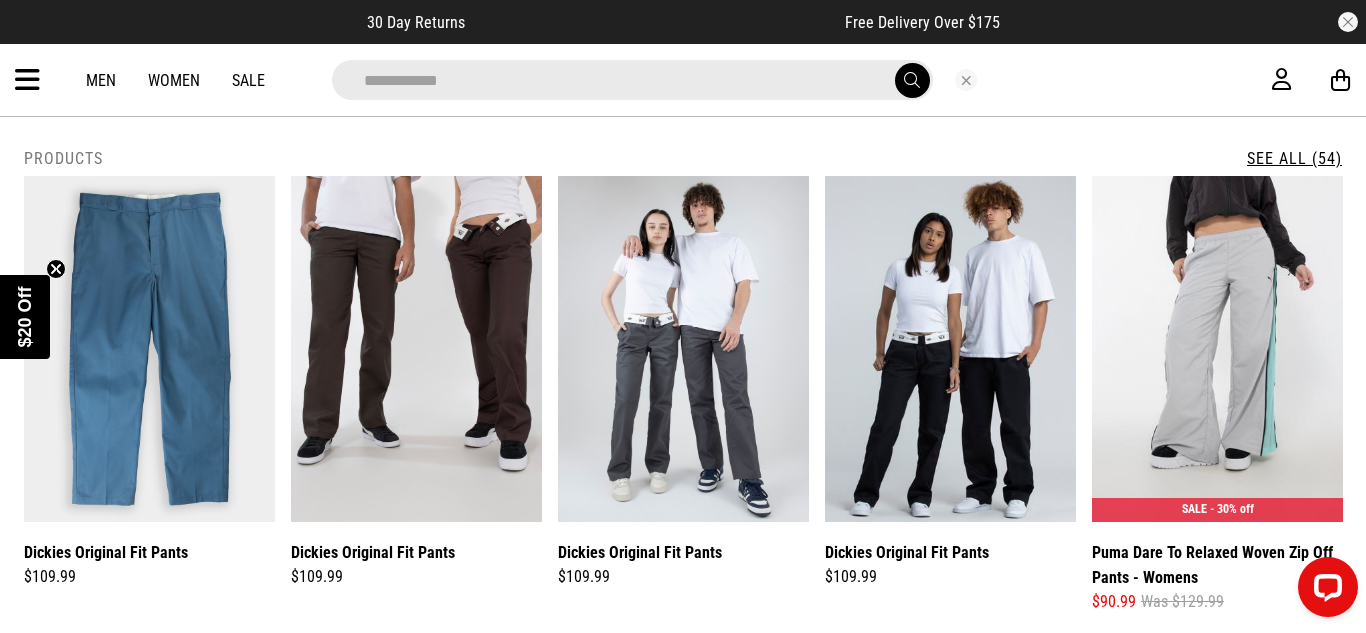 type on "**********" 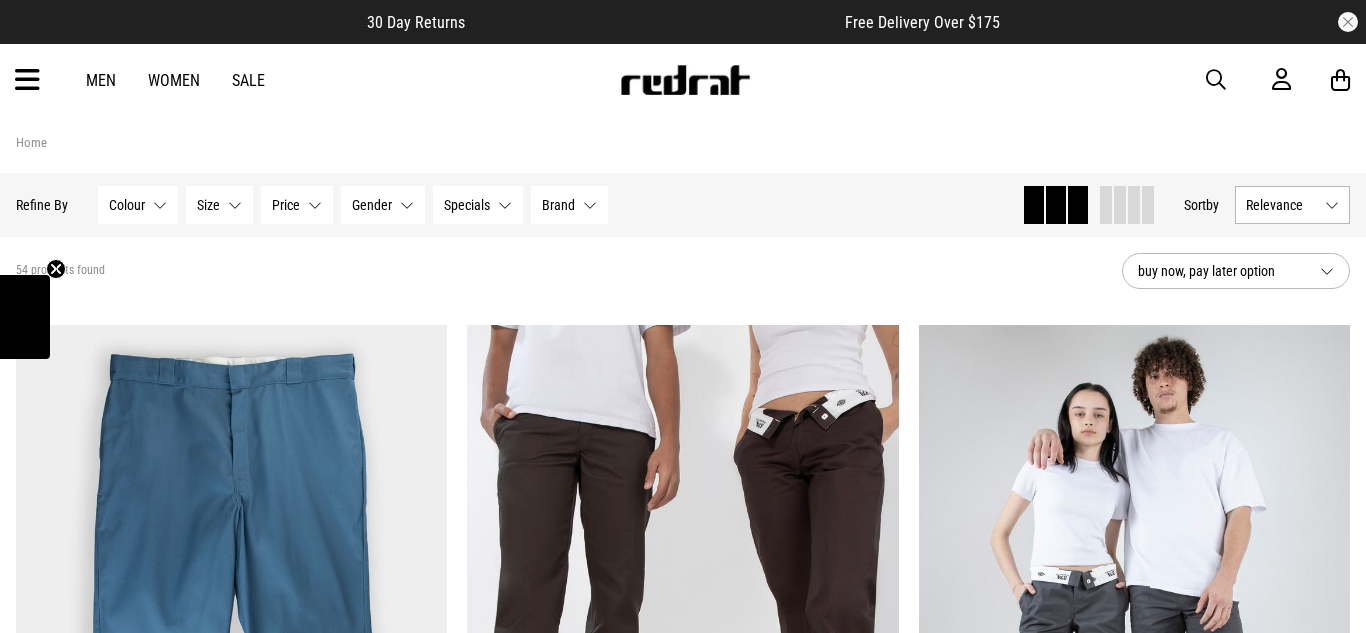 scroll, scrollTop: 0, scrollLeft: 0, axis: both 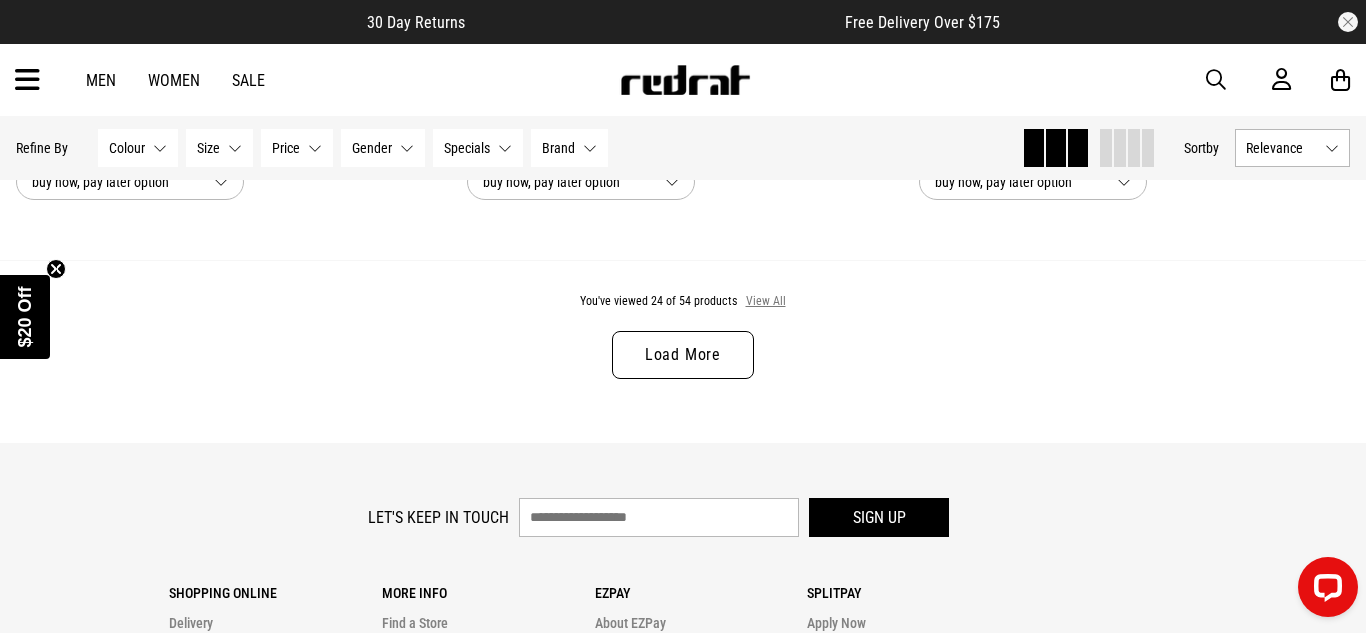 click on "View All" at bounding box center (766, 302) 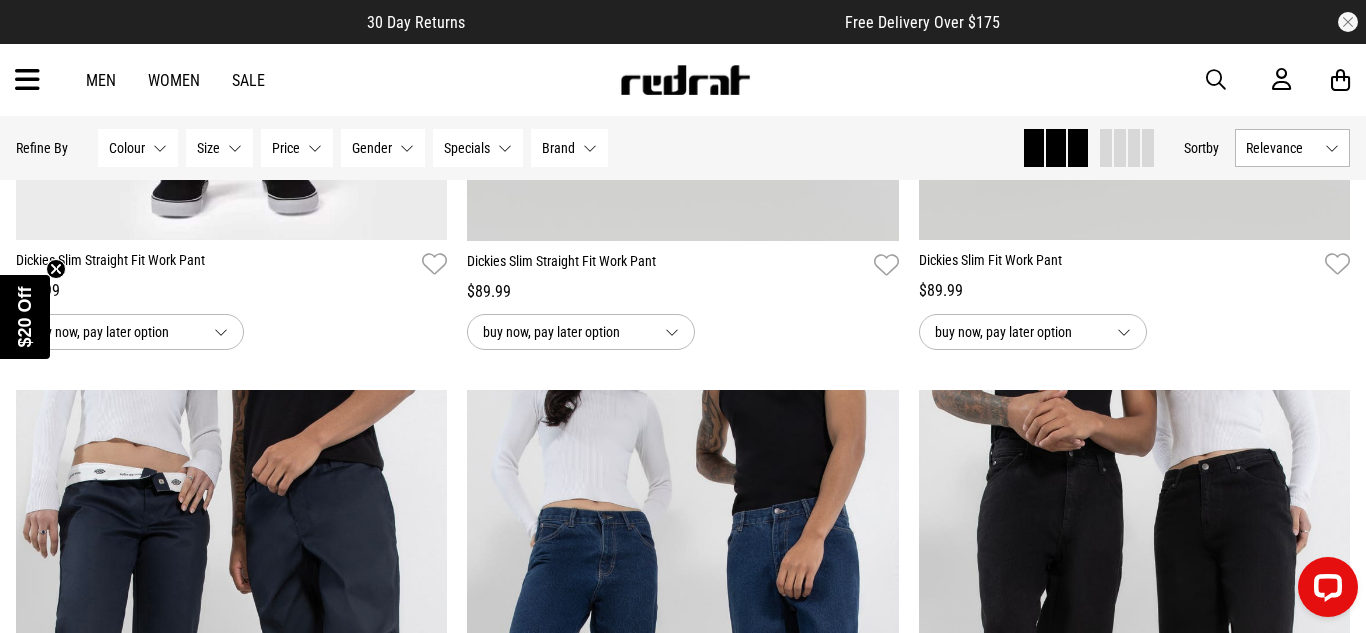 scroll, scrollTop: 11326, scrollLeft: 0, axis: vertical 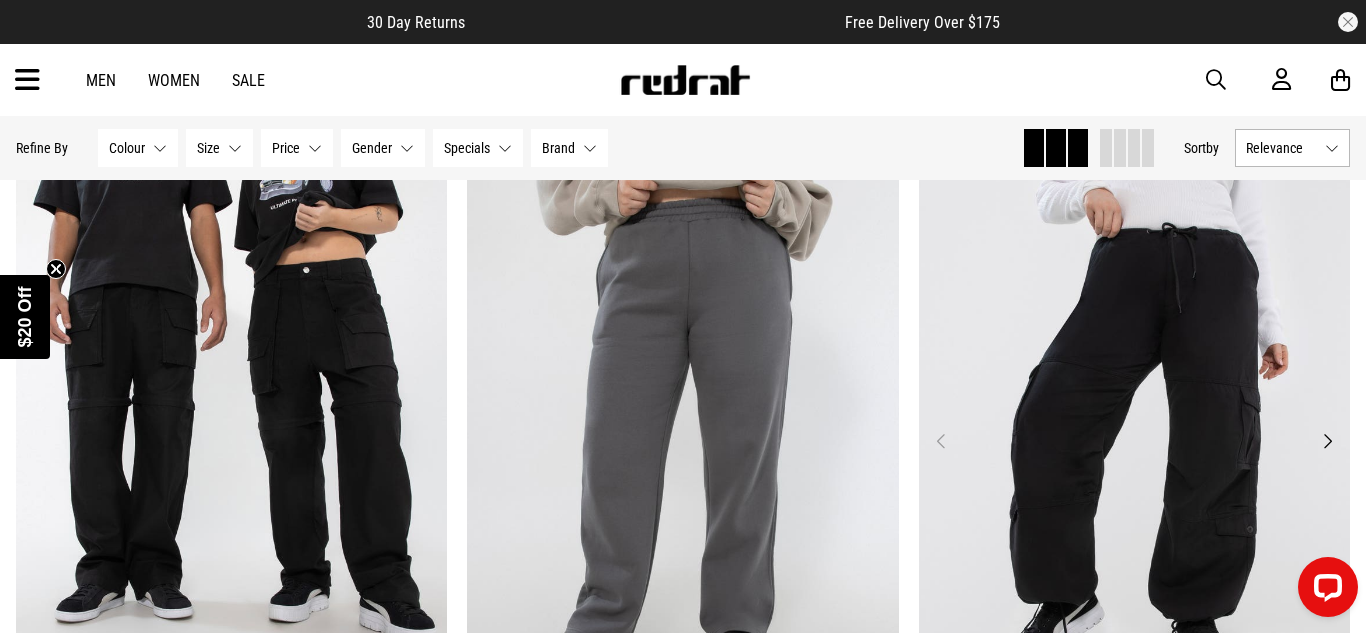click at bounding box center [1135, 452] 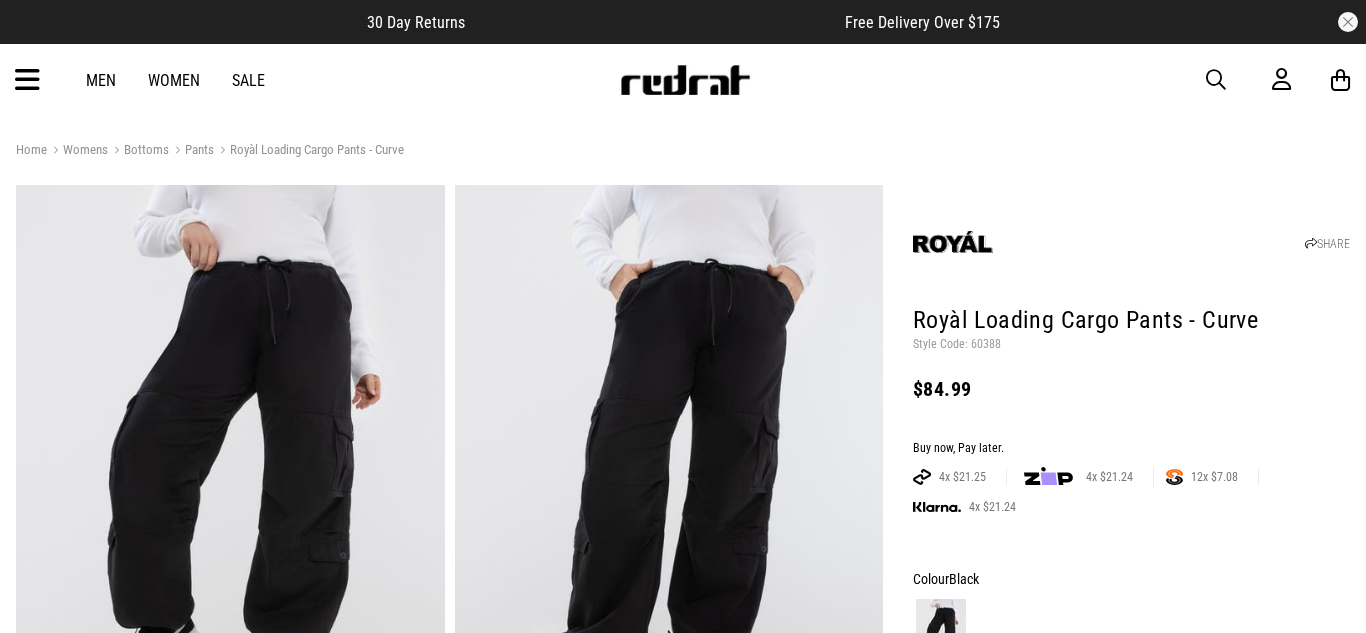 scroll, scrollTop: 0, scrollLeft: 0, axis: both 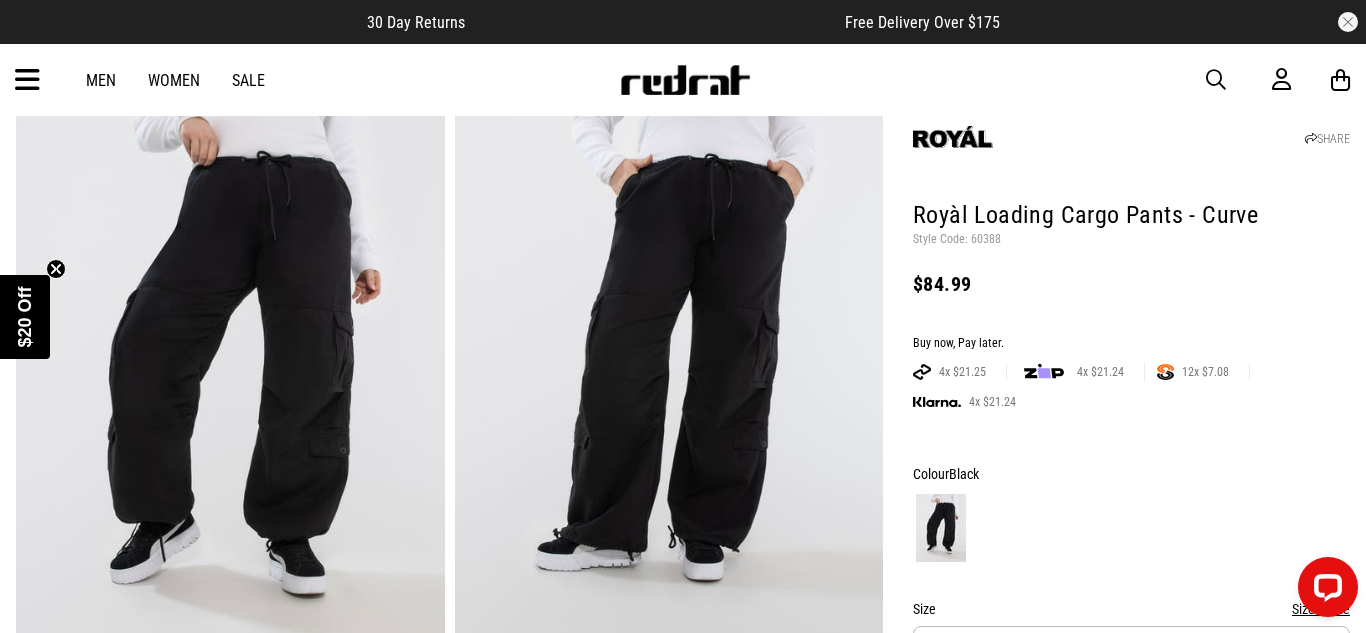 click at bounding box center (669, 375) 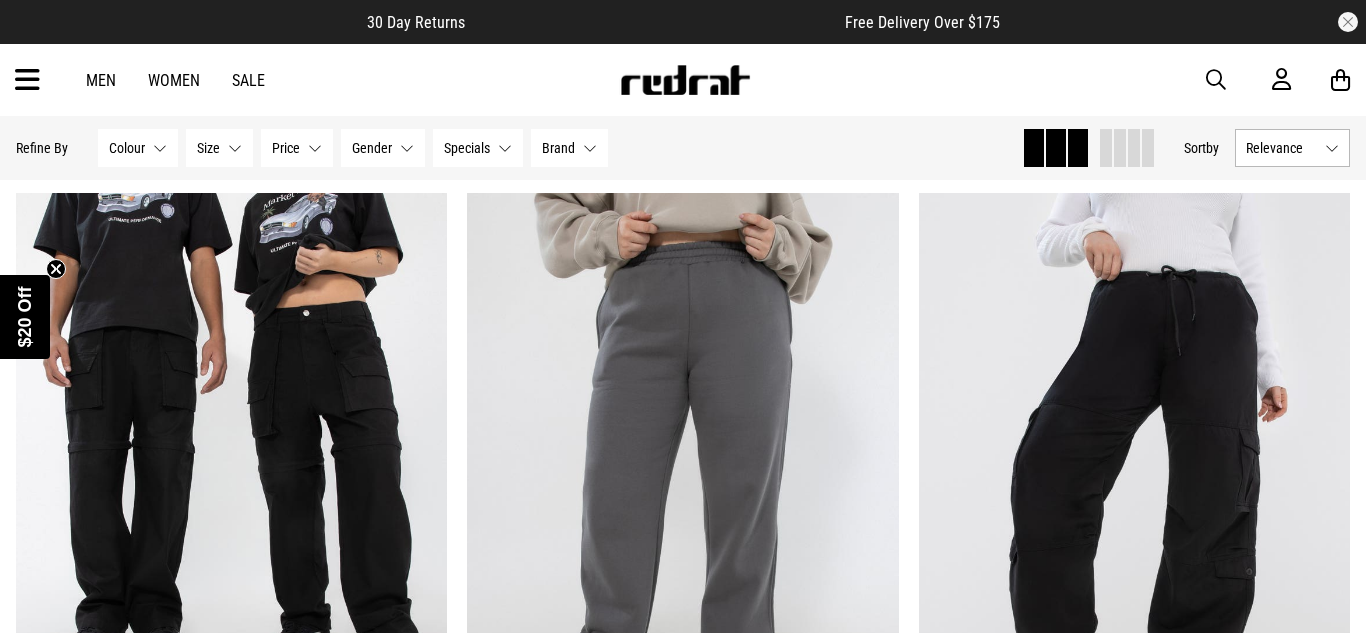 scroll, scrollTop: 269, scrollLeft: 0, axis: vertical 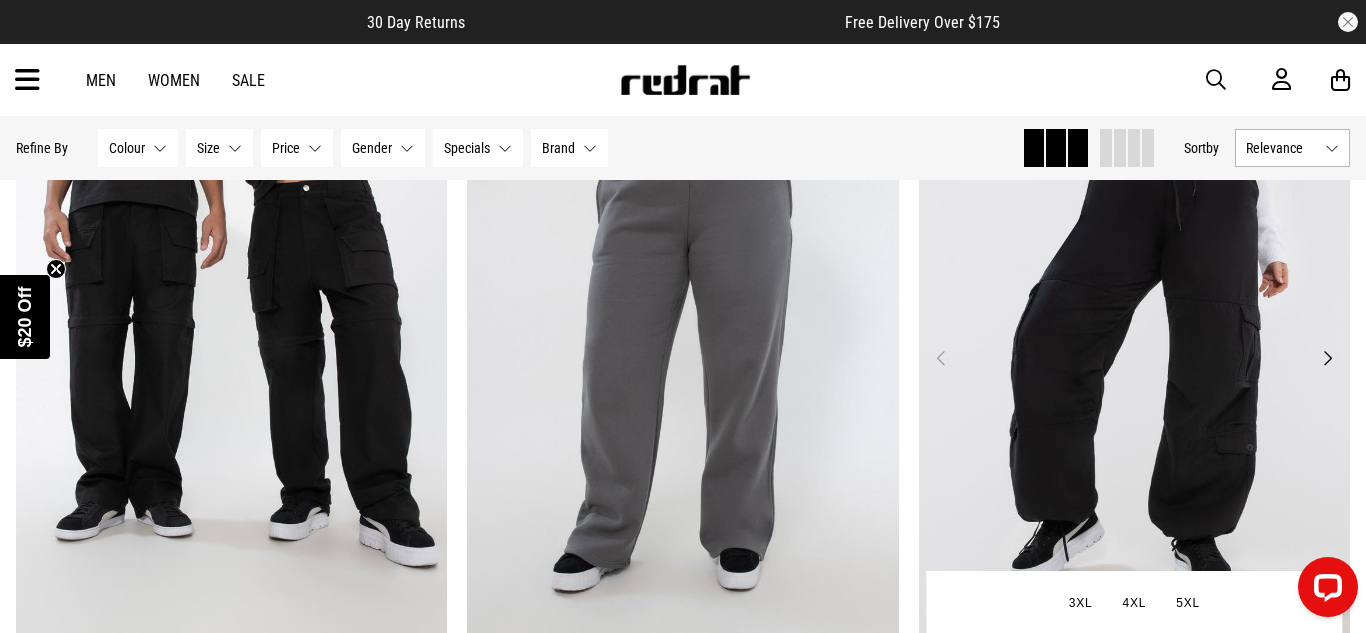 click at bounding box center [1135, 370] 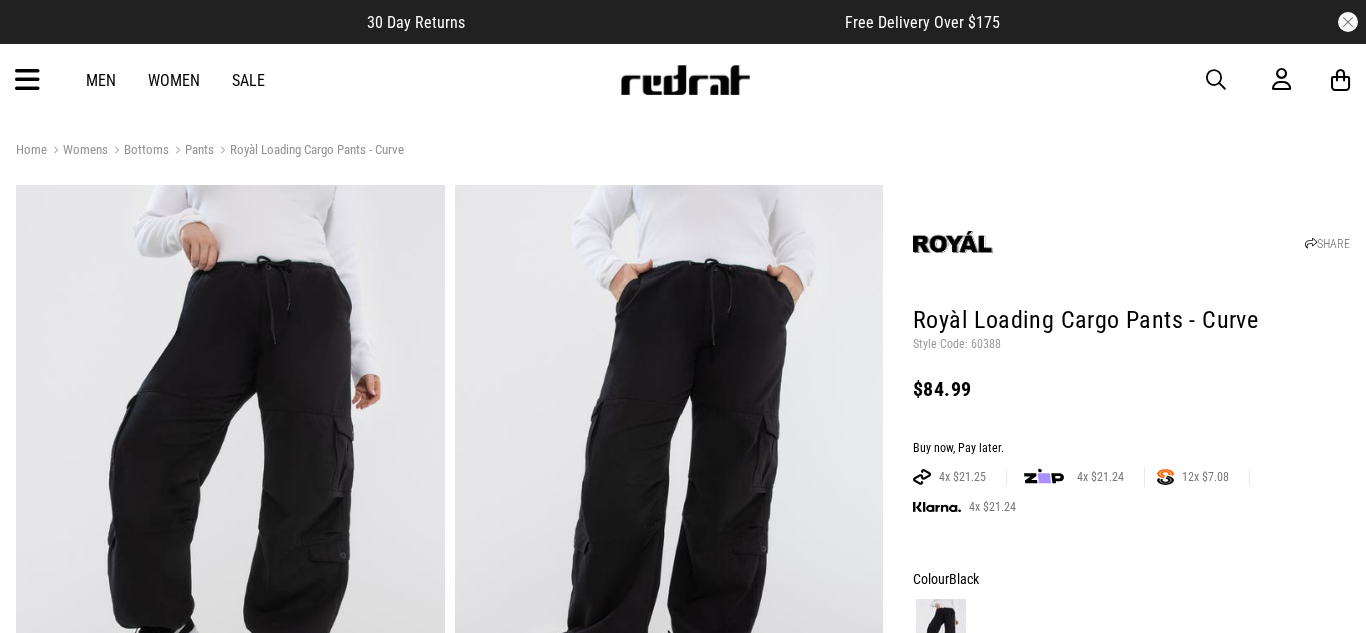 scroll, scrollTop: 0, scrollLeft: 0, axis: both 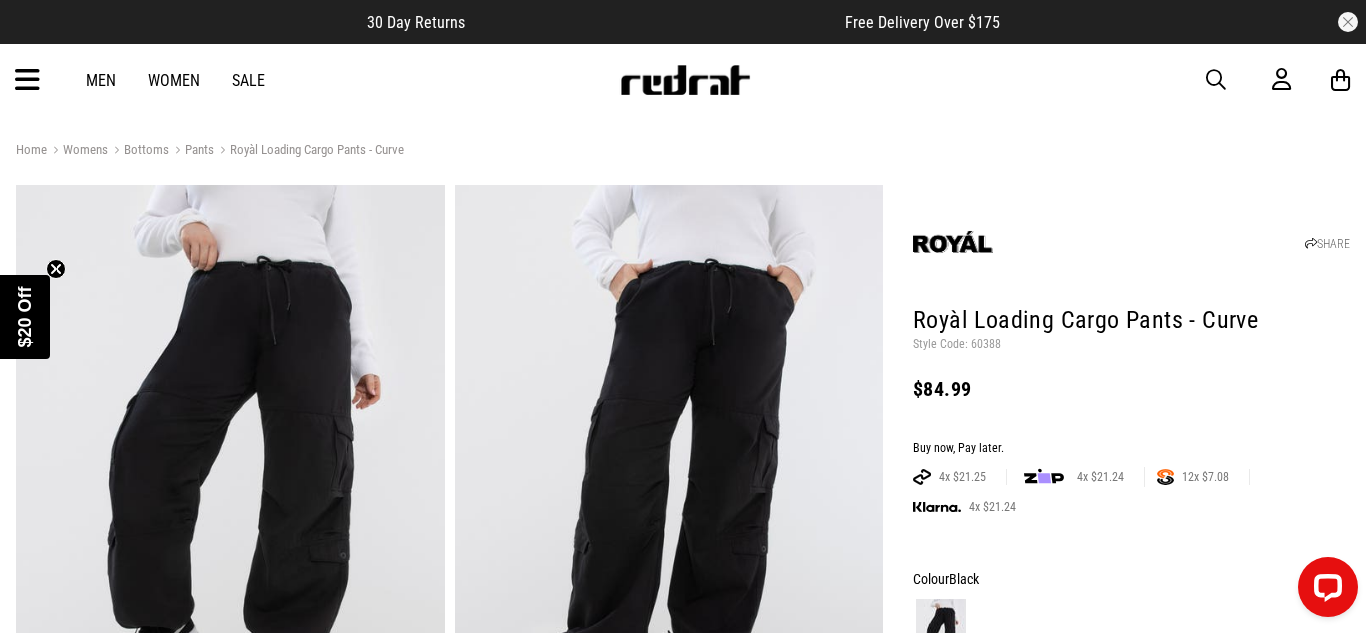 click at bounding box center [1216, 80] 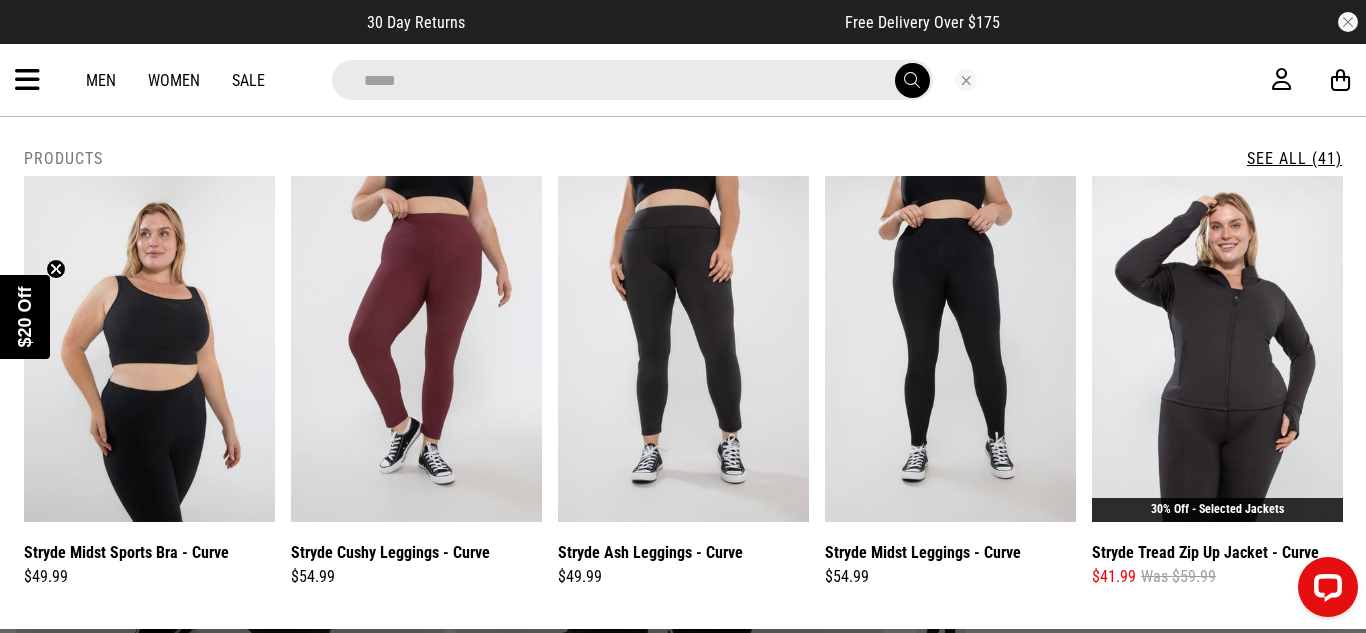 type on "*****" 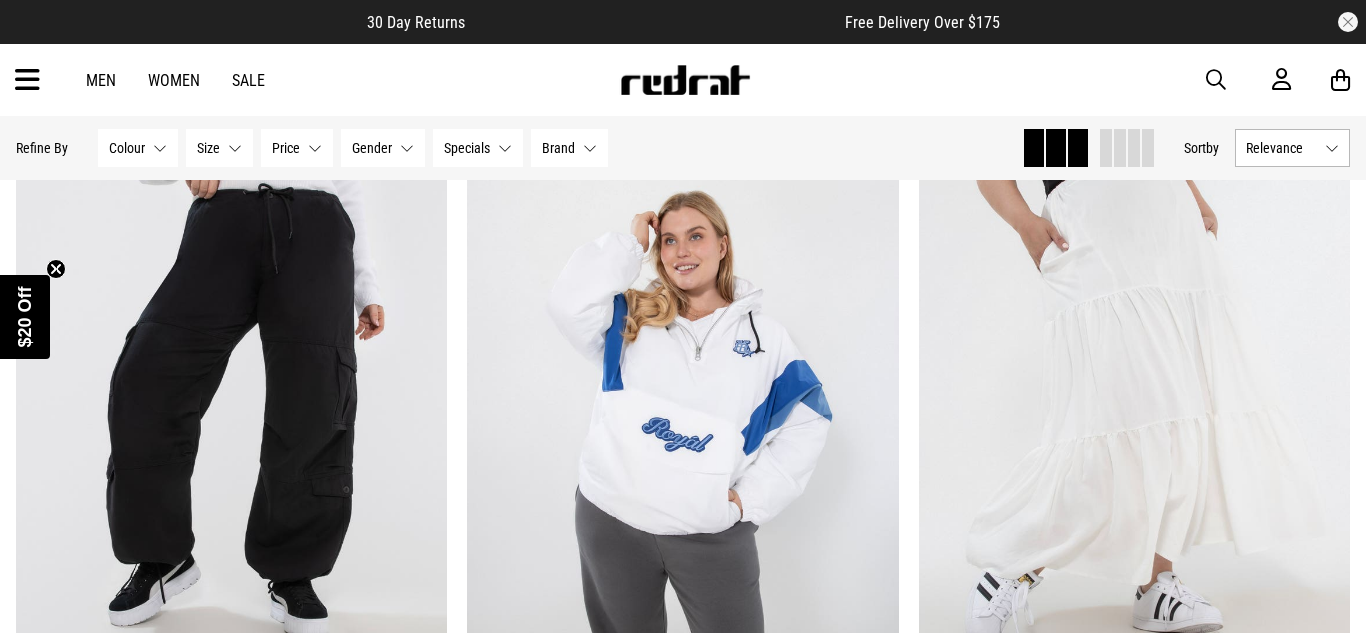 scroll, scrollTop: 3978, scrollLeft: 0, axis: vertical 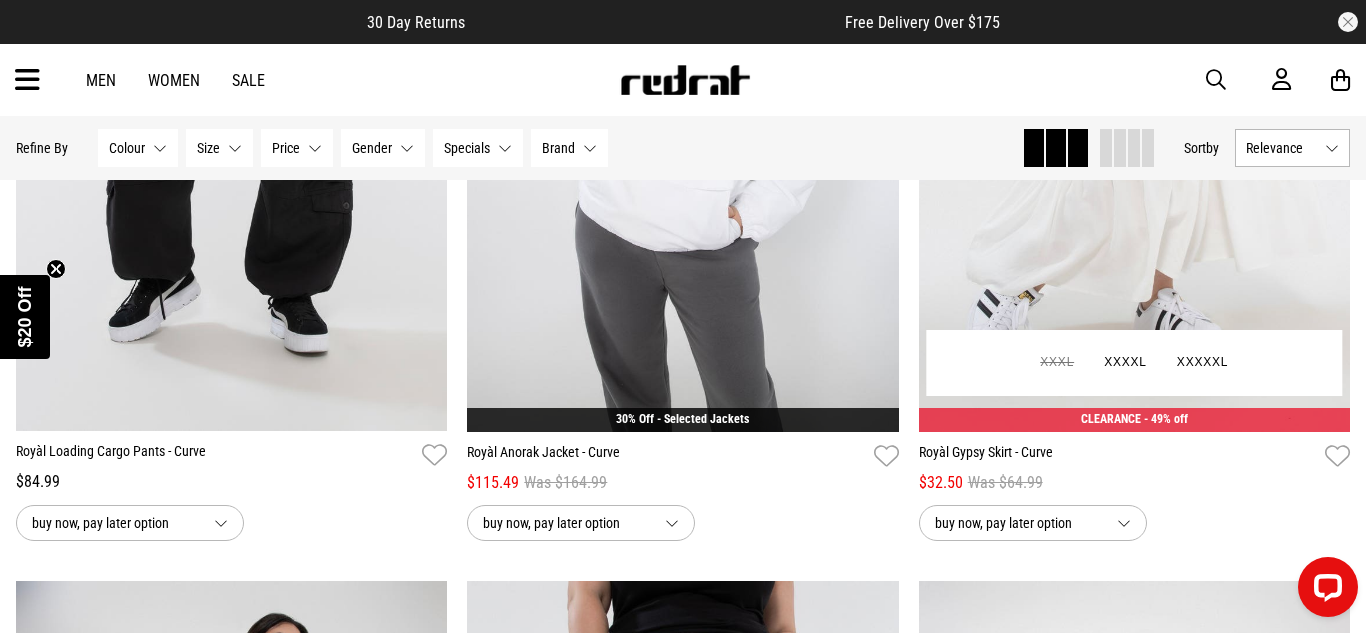click at bounding box center (1135, 129) 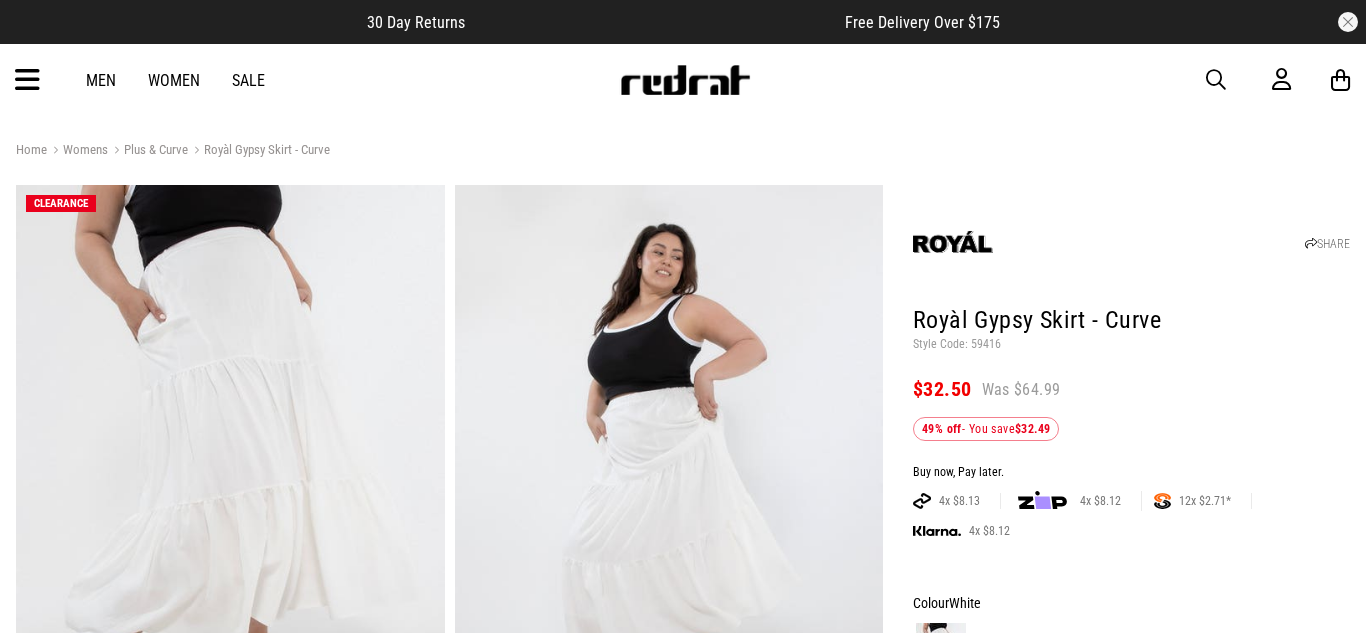 scroll, scrollTop: 0, scrollLeft: 0, axis: both 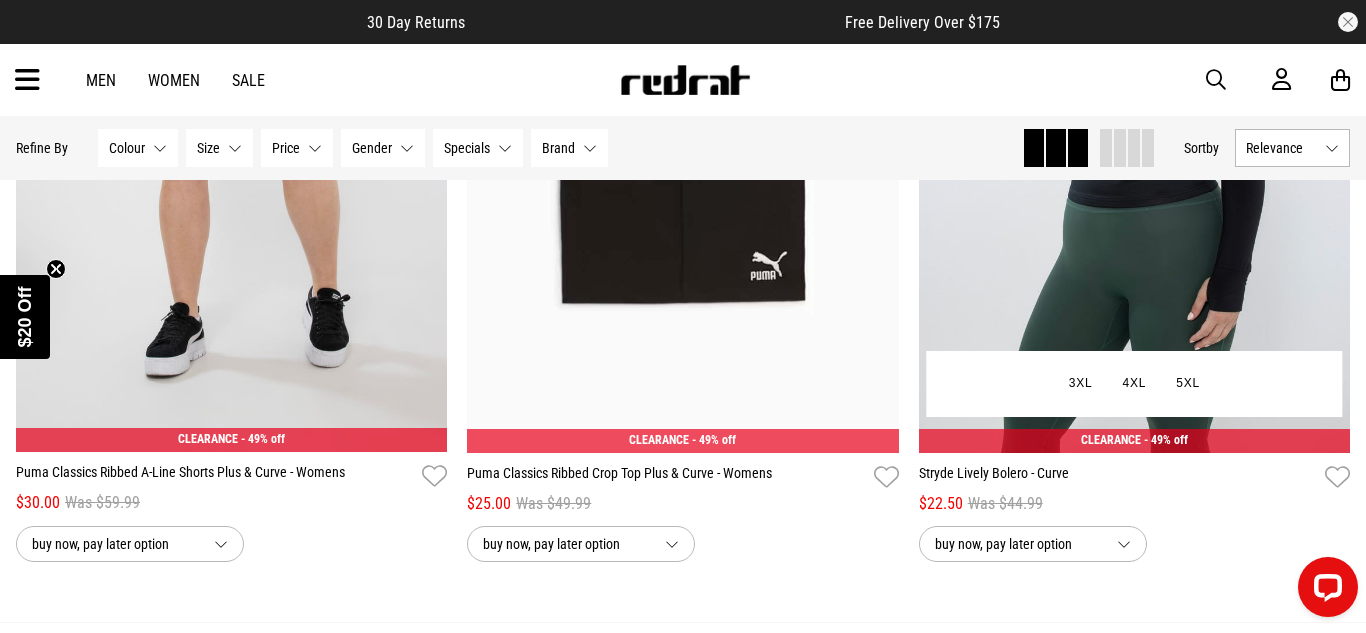 click at bounding box center (1135, 150) 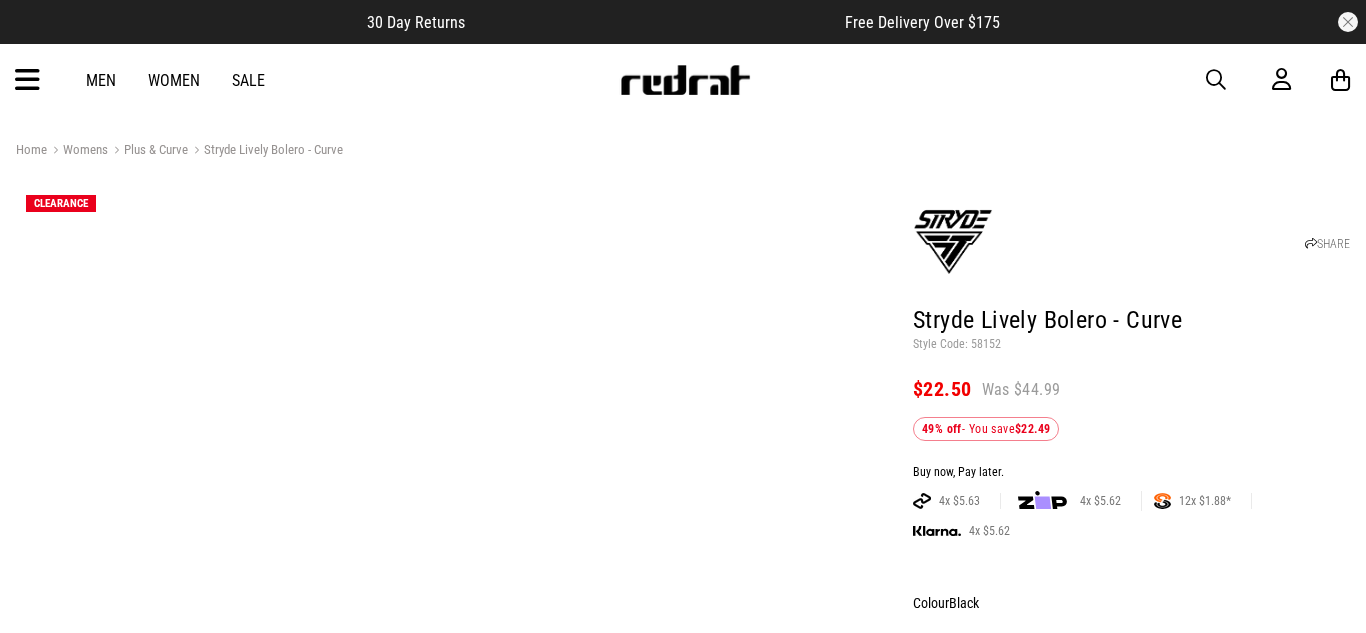 scroll, scrollTop: 0, scrollLeft: 0, axis: both 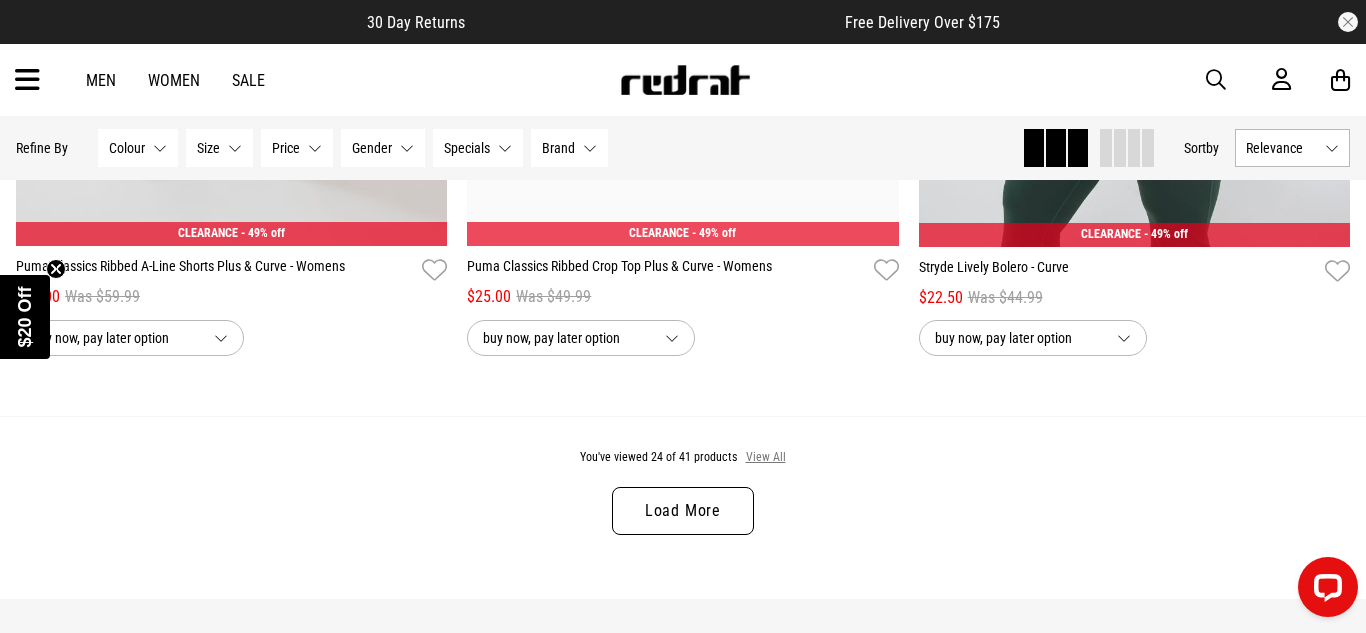click on "View All" at bounding box center [766, 458] 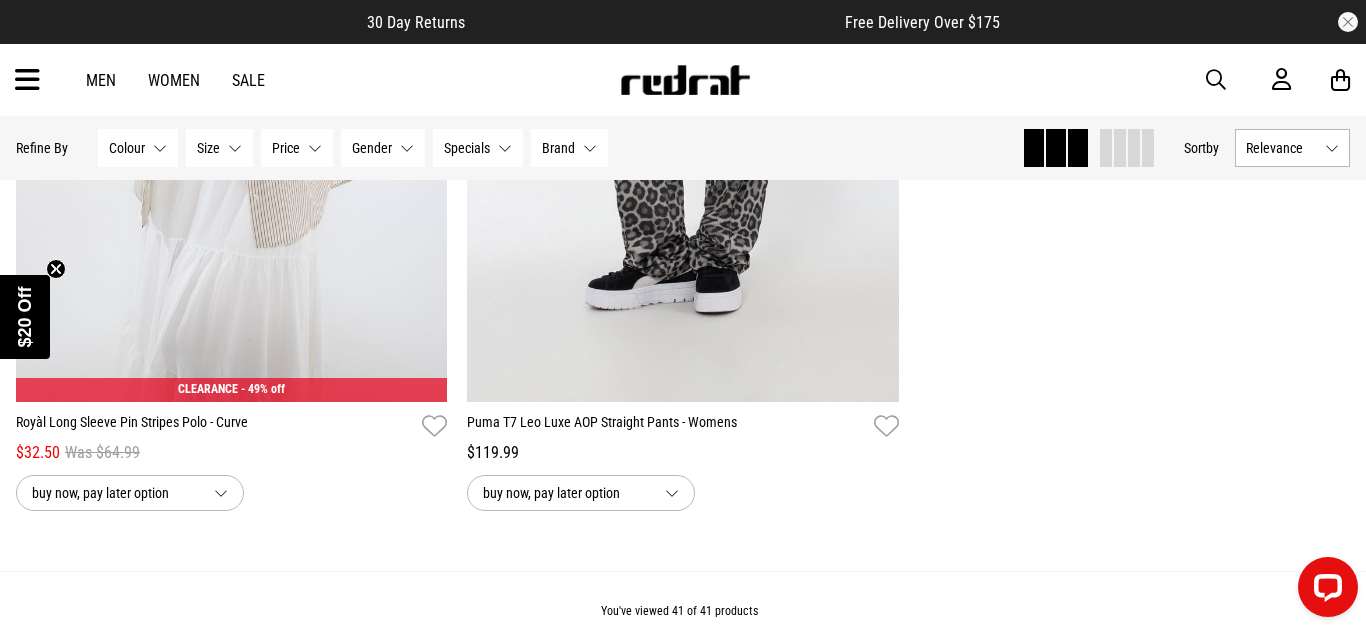 scroll, scrollTop: 10351, scrollLeft: 0, axis: vertical 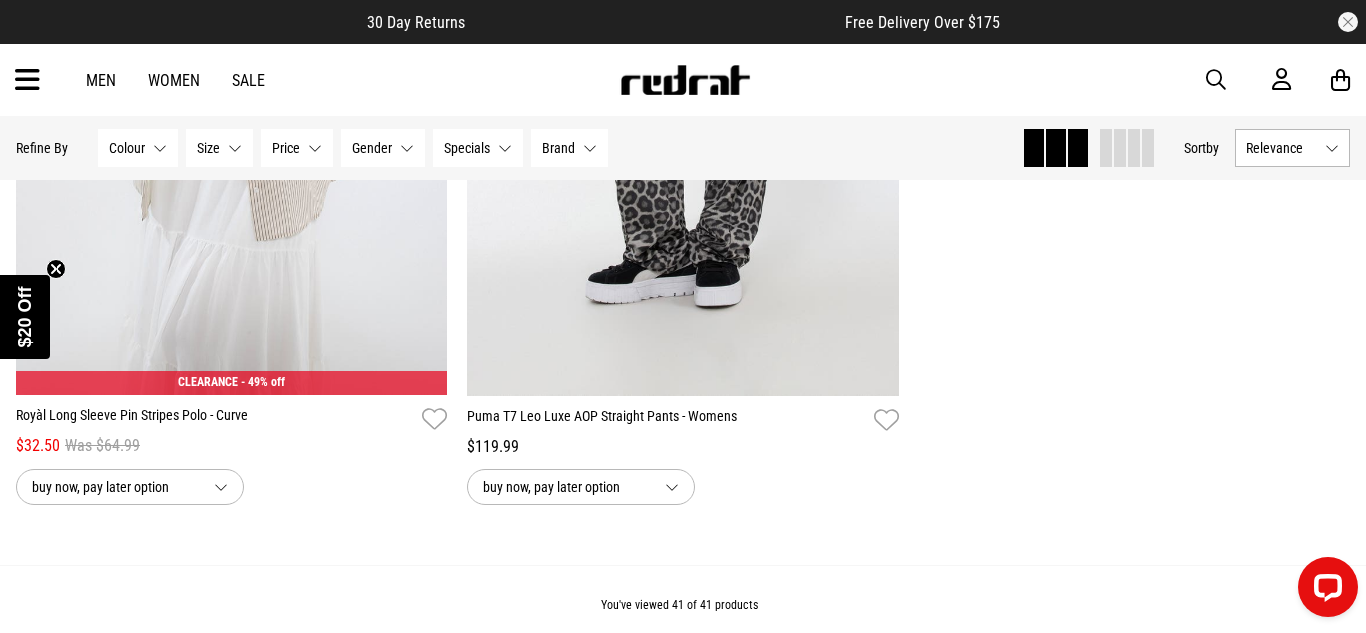click at bounding box center [1216, 80] 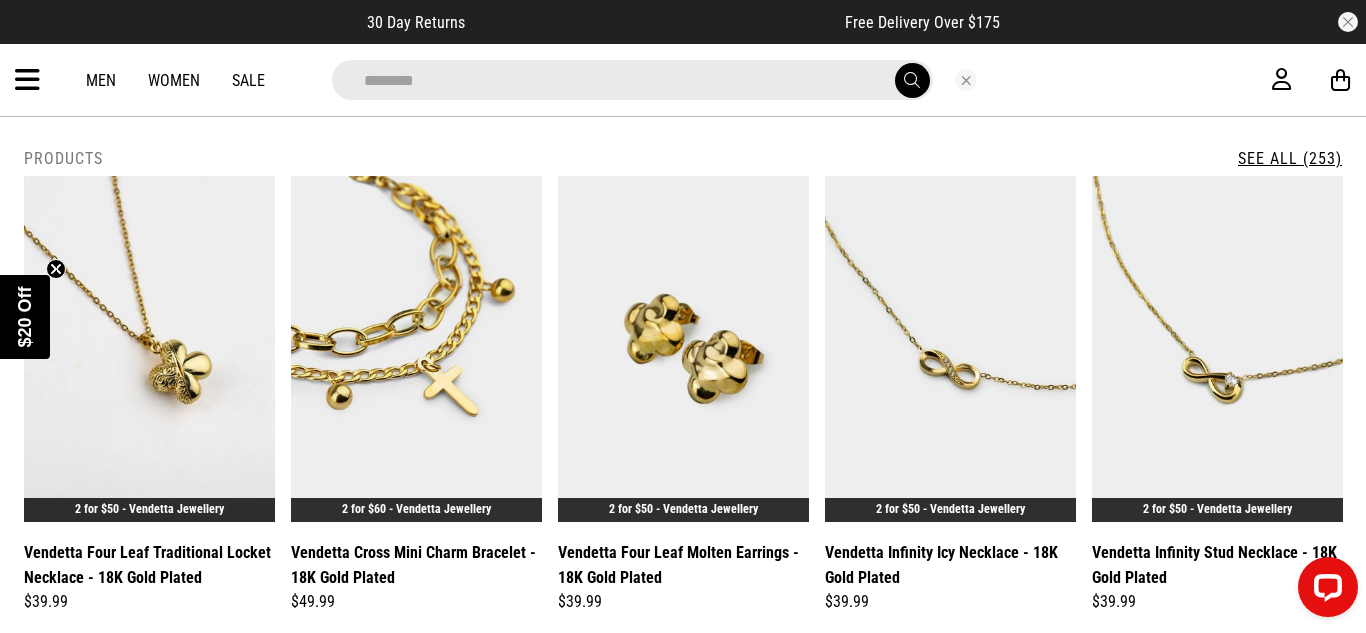 type on "********" 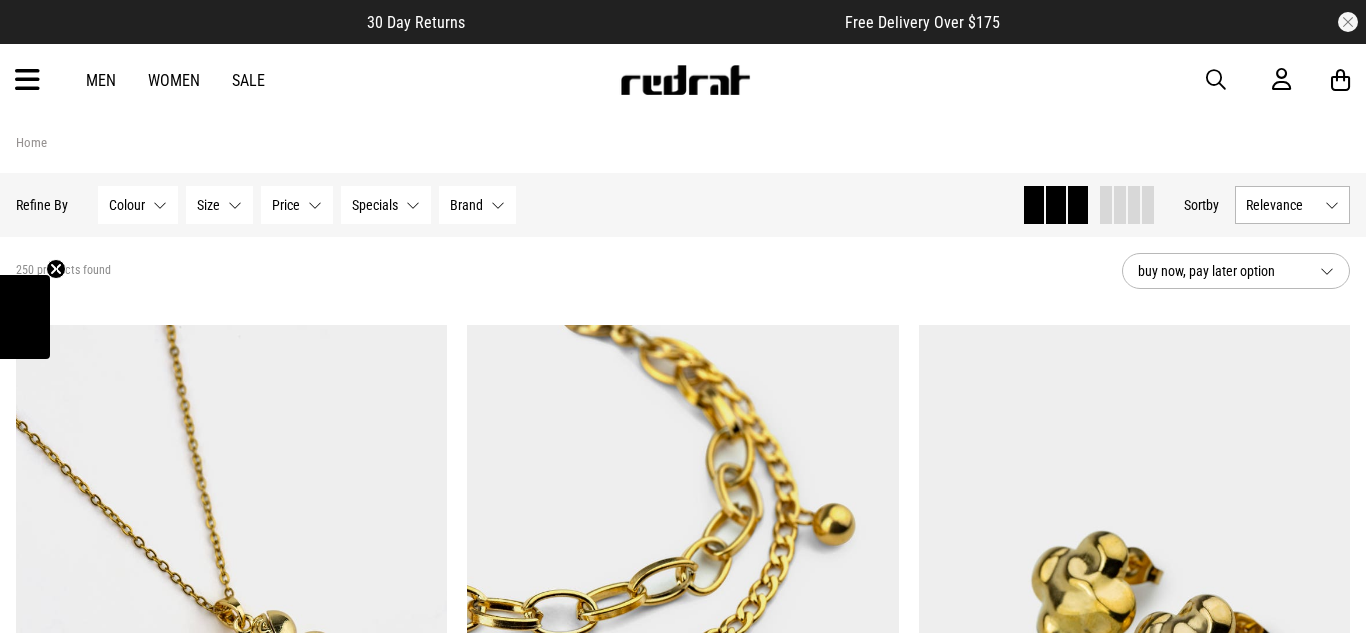 scroll, scrollTop: 0, scrollLeft: 0, axis: both 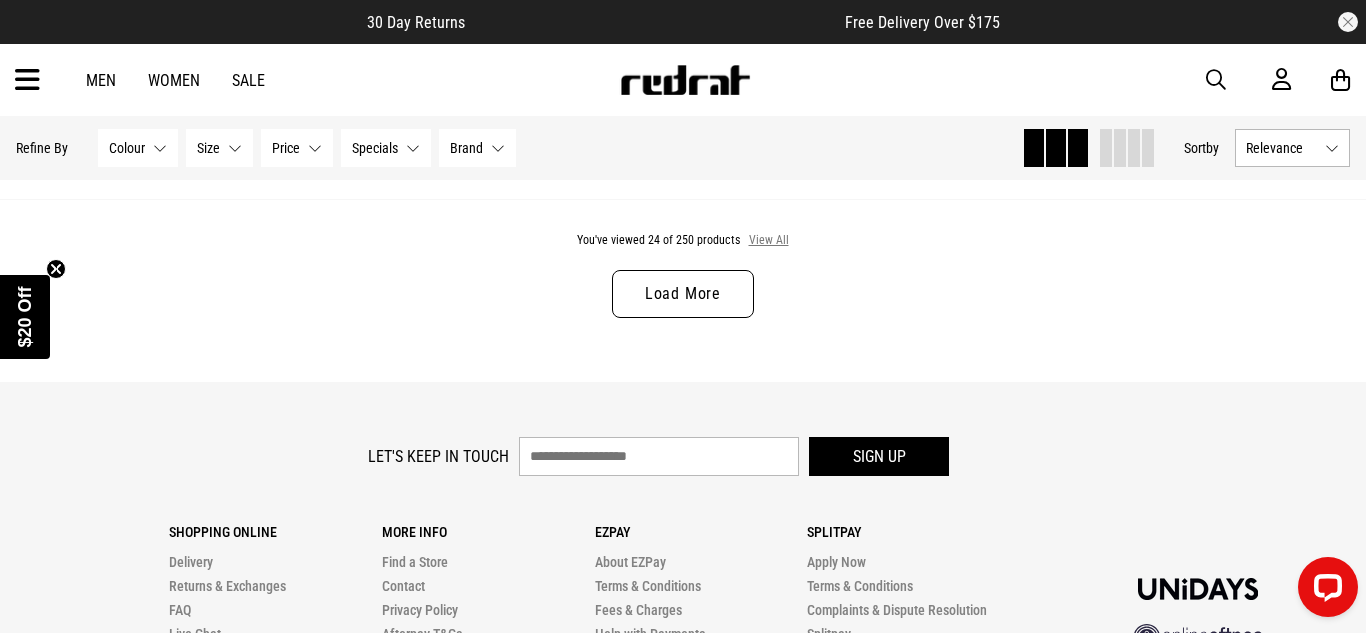 click on "View All" at bounding box center (769, 241) 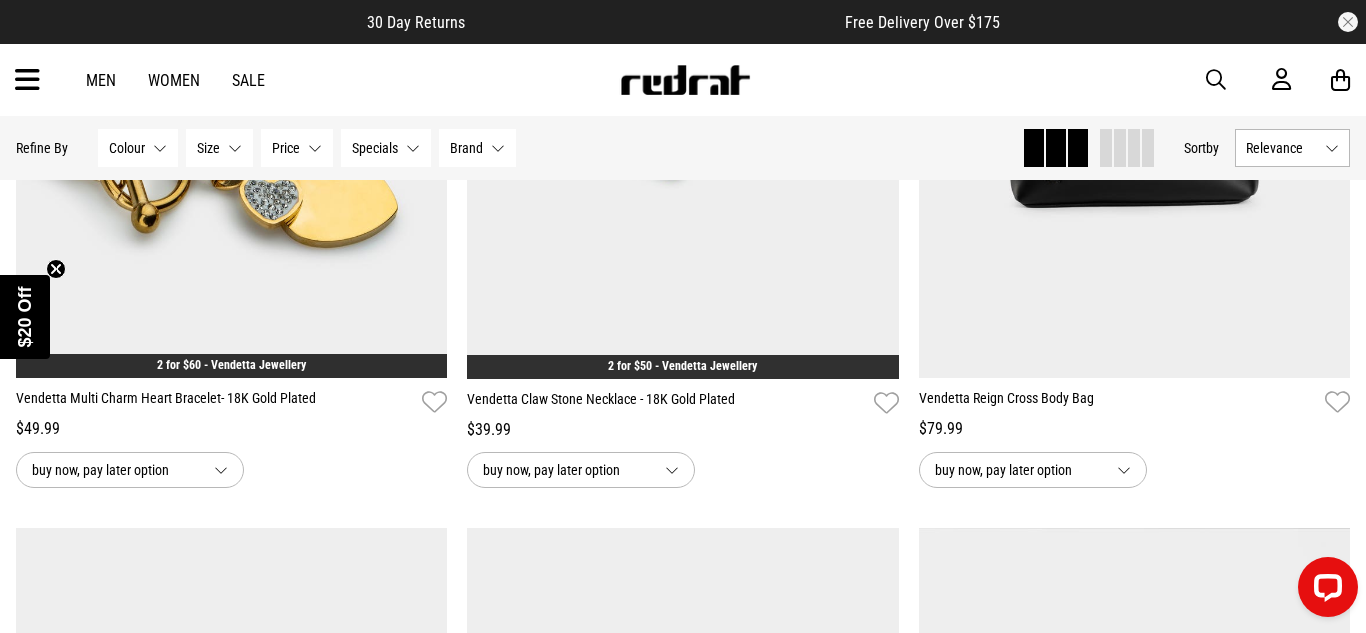 scroll, scrollTop: 8656, scrollLeft: 0, axis: vertical 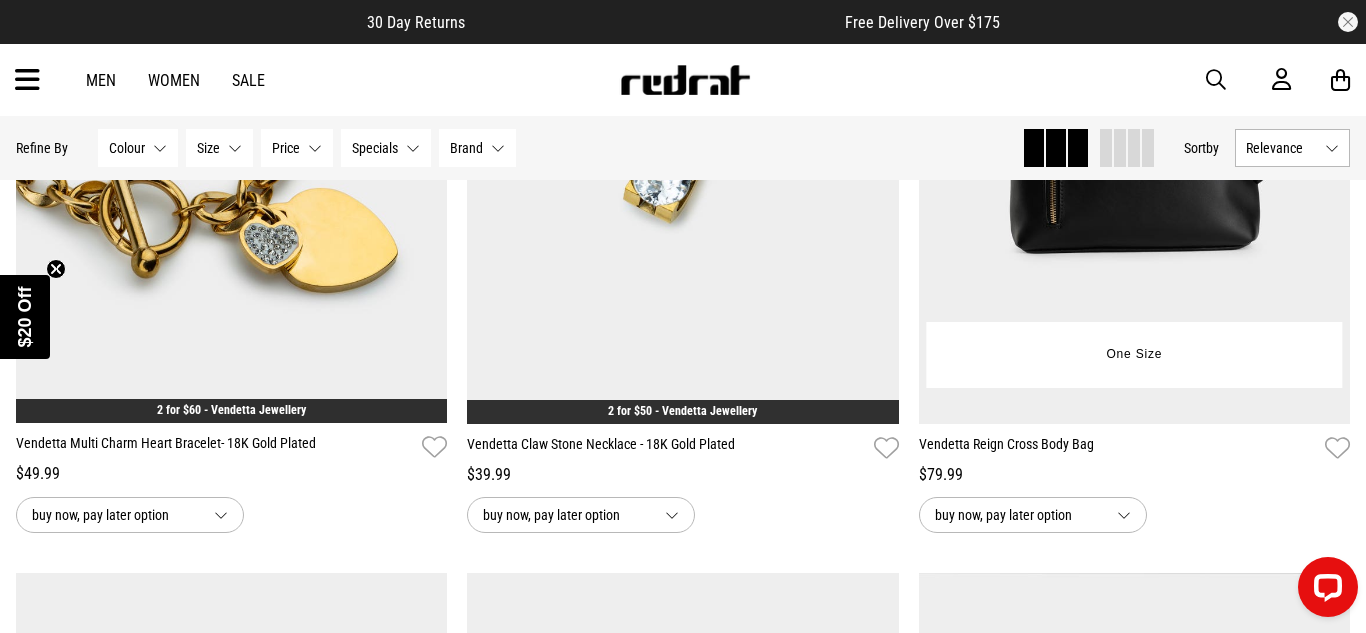 click at bounding box center (1135, 121) 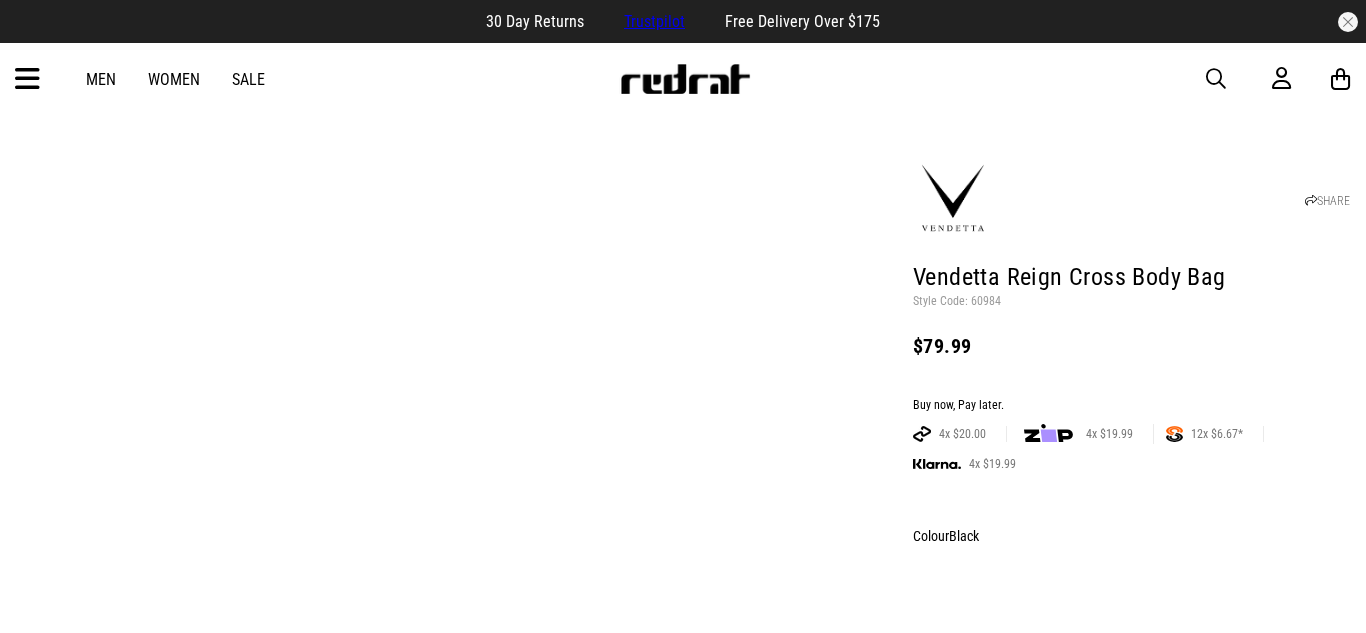 scroll, scrollTop: 0, scrollLeft: 0, axis: both 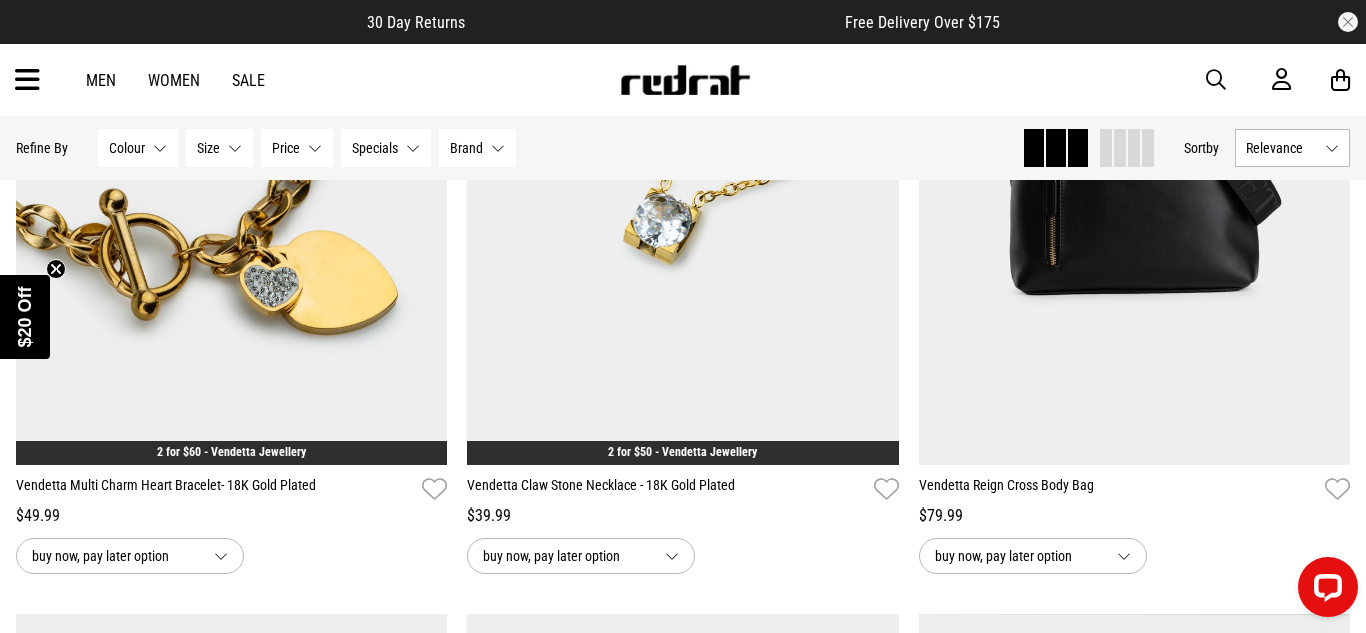click at bounding box center (1216, 80) 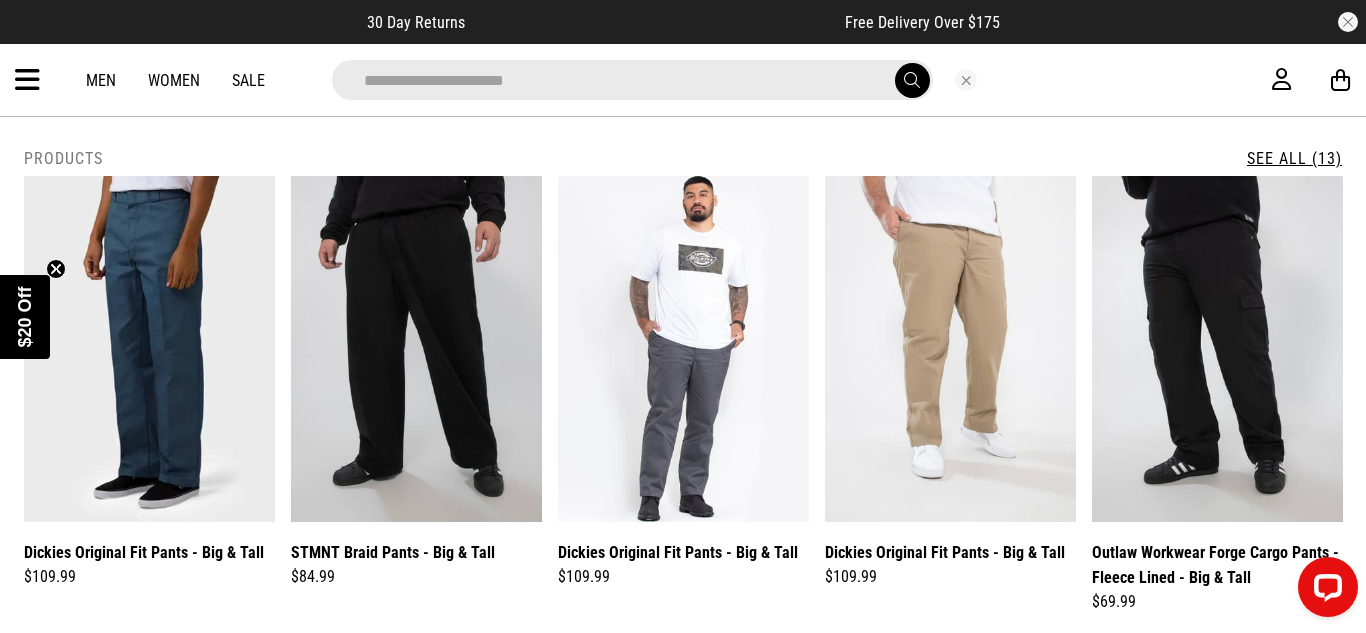 type on "**********" 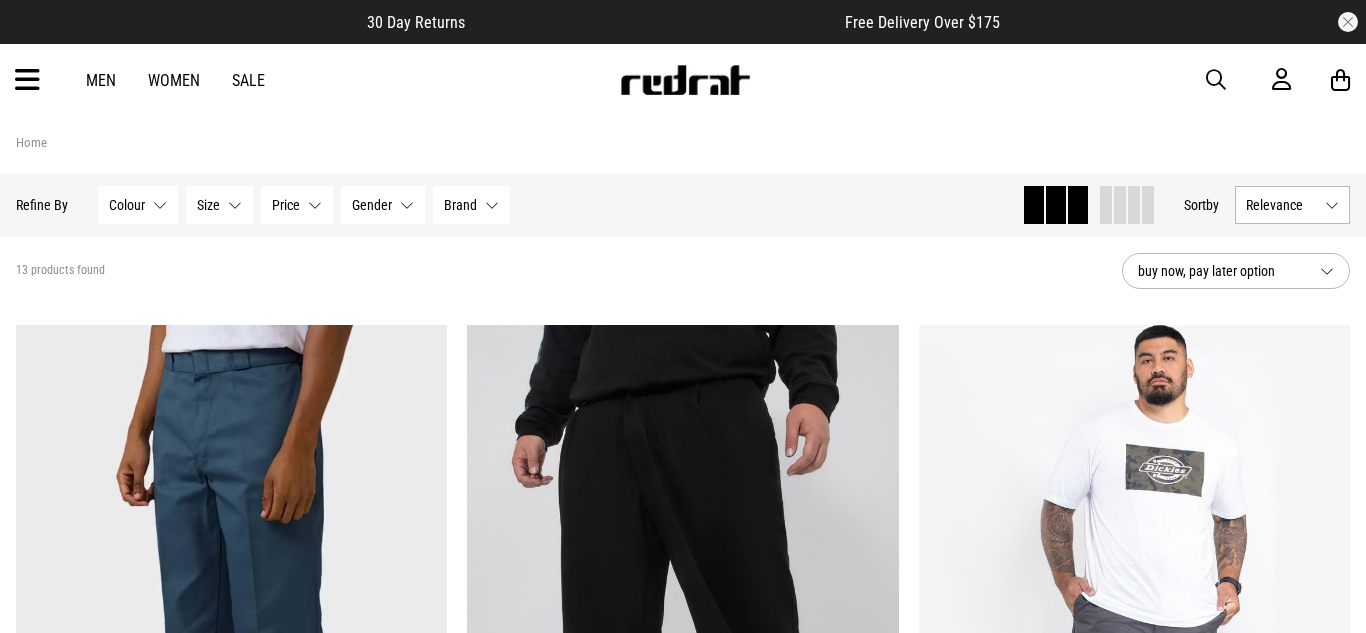 scroll, scrollTop: 0, scrollLeft: 0, axis: both 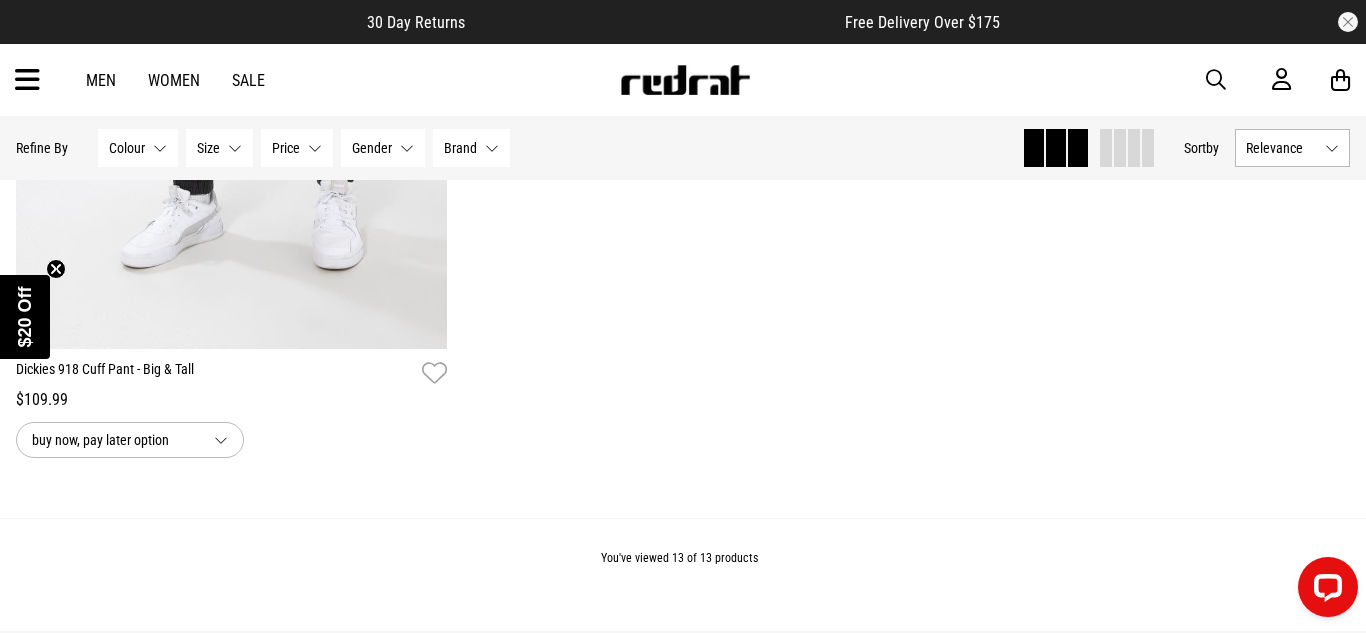 click at bounding box center (1216, 80) 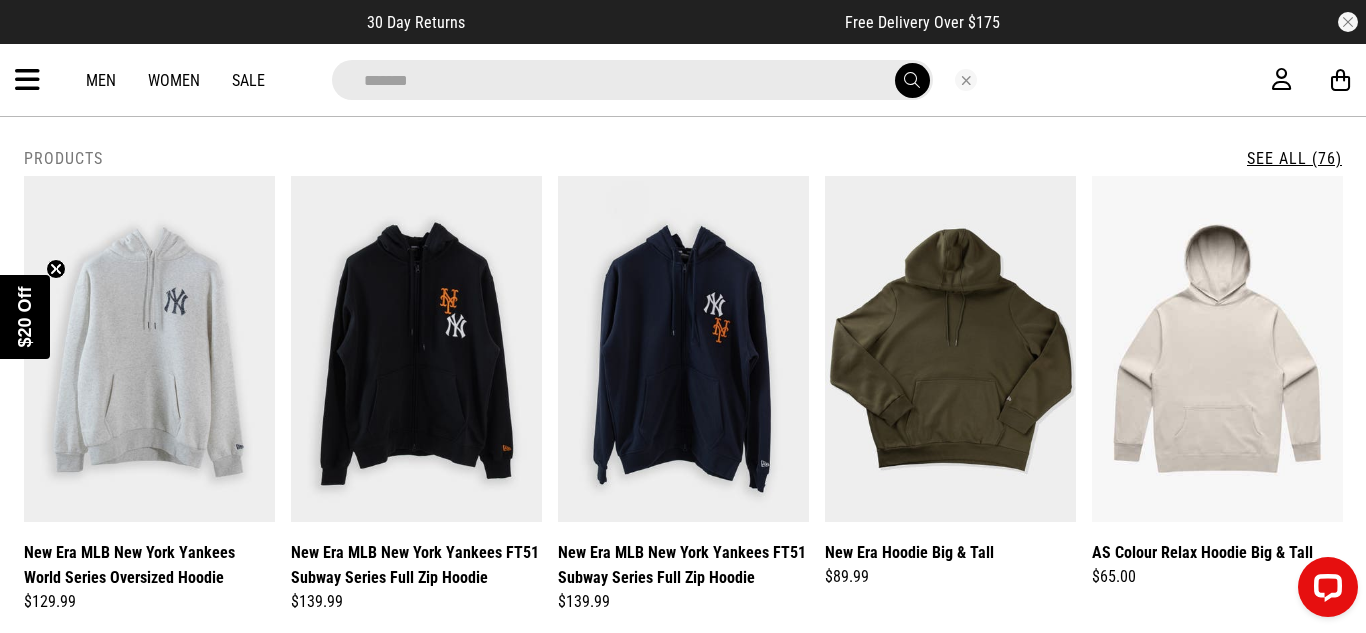 type on "*******" 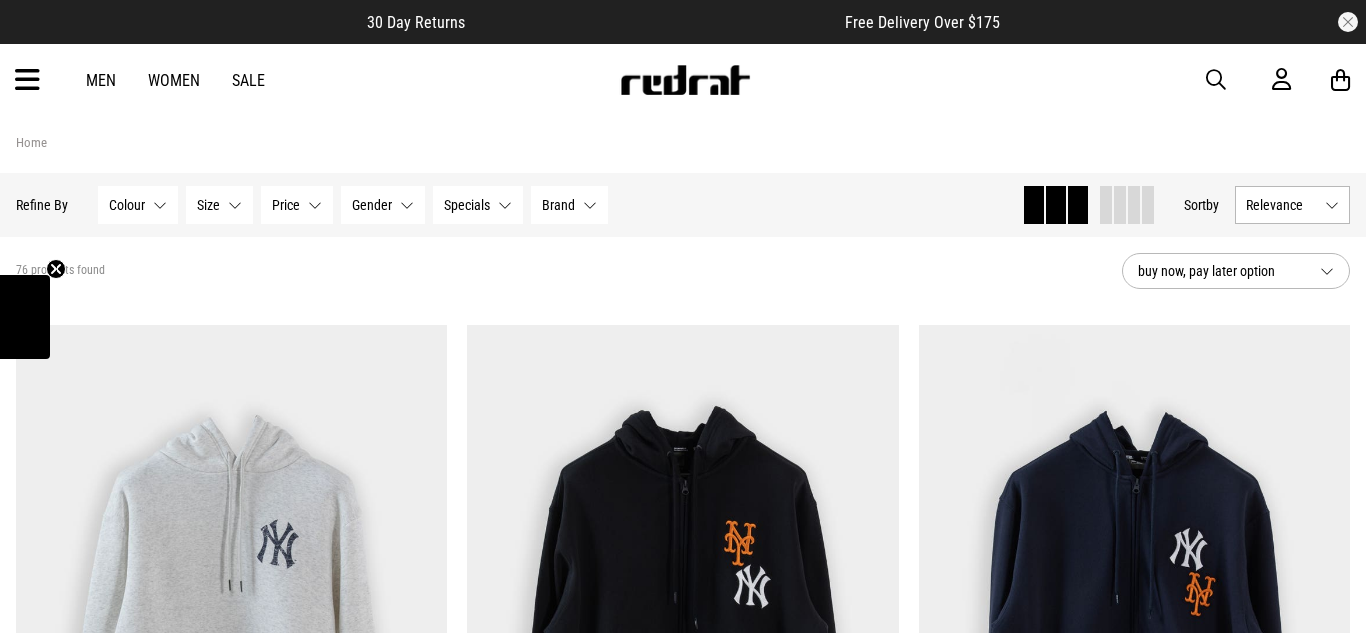 scroll, scrollTop: 0, scrollLeft: 0, axis: both 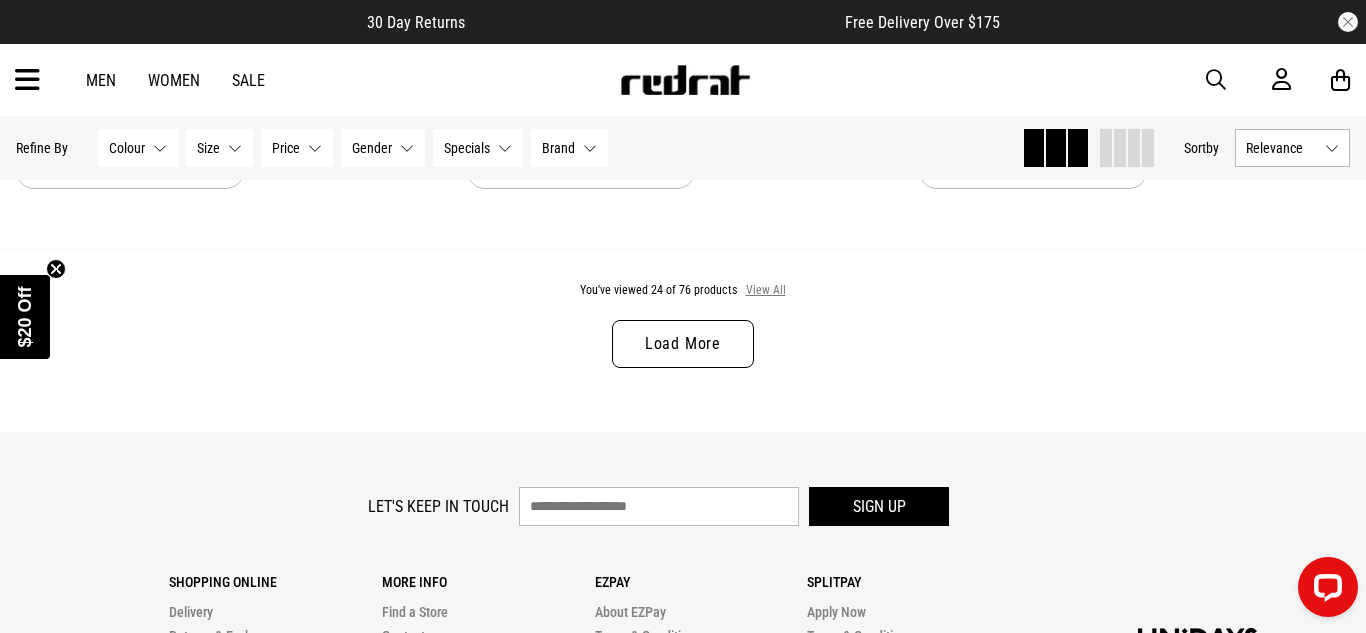 click on "View All" at bounding box center [766, 291] 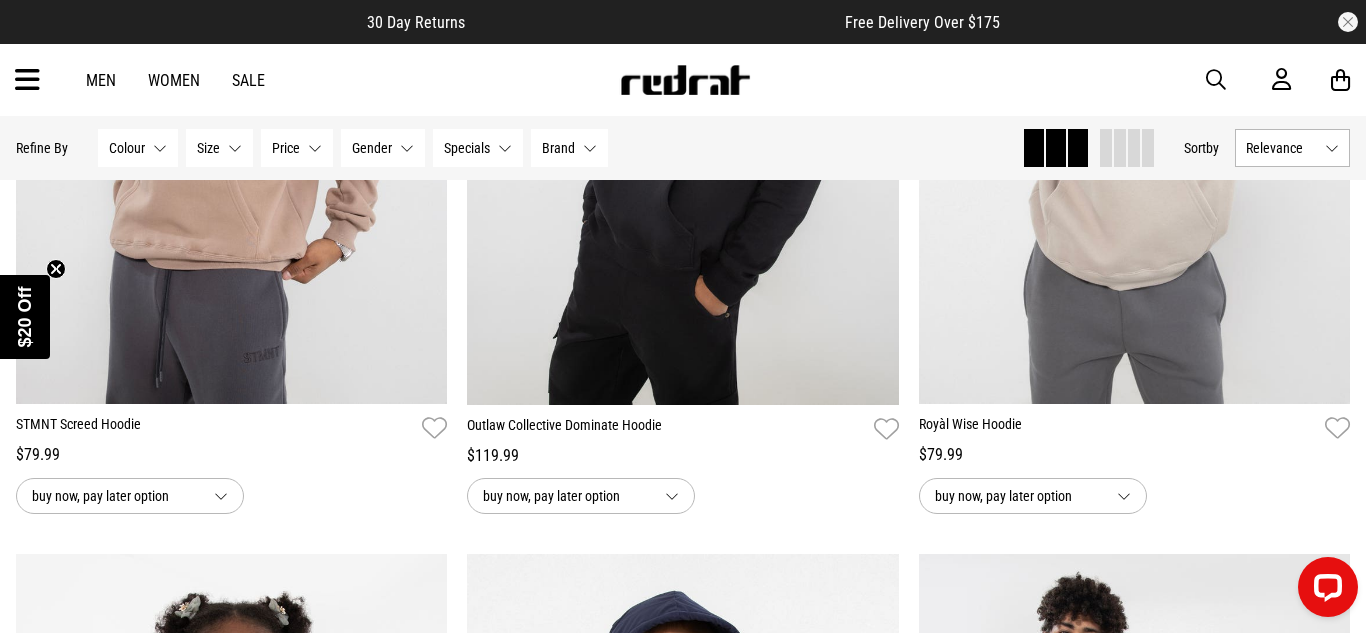 scroll, scrollTop: 8103, scrollLeft: 0, axis: vertical 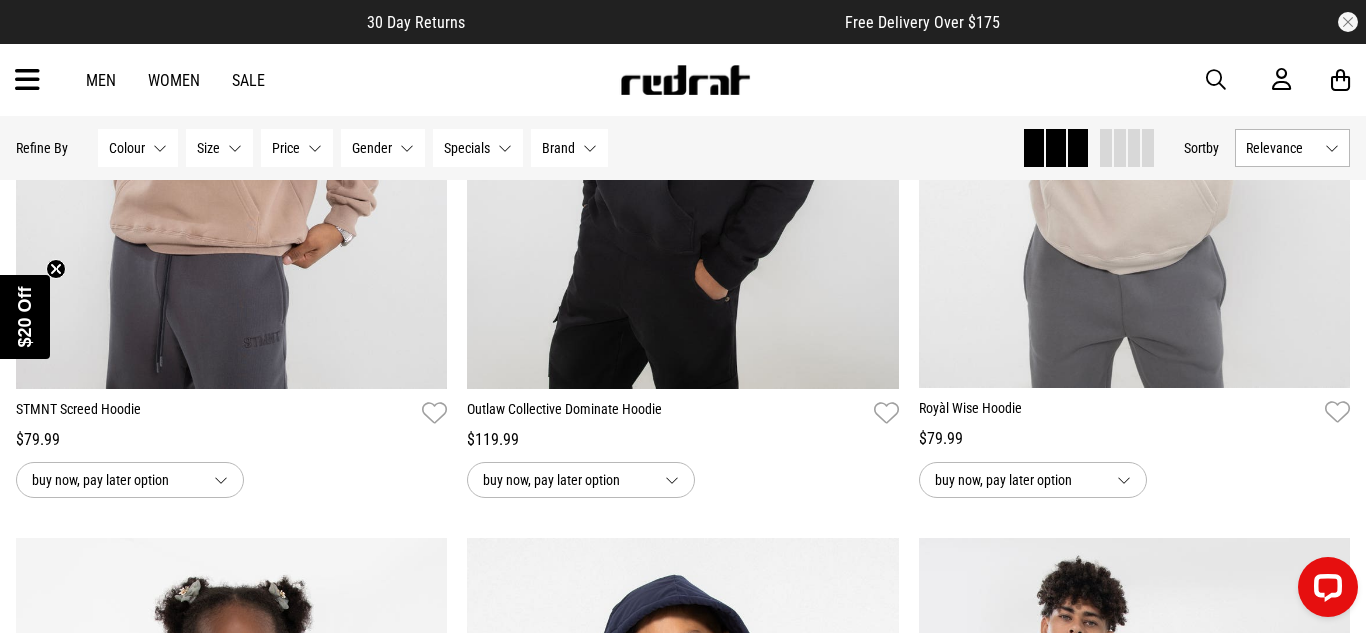 click on "Sale" at bounding box center [248, 80] 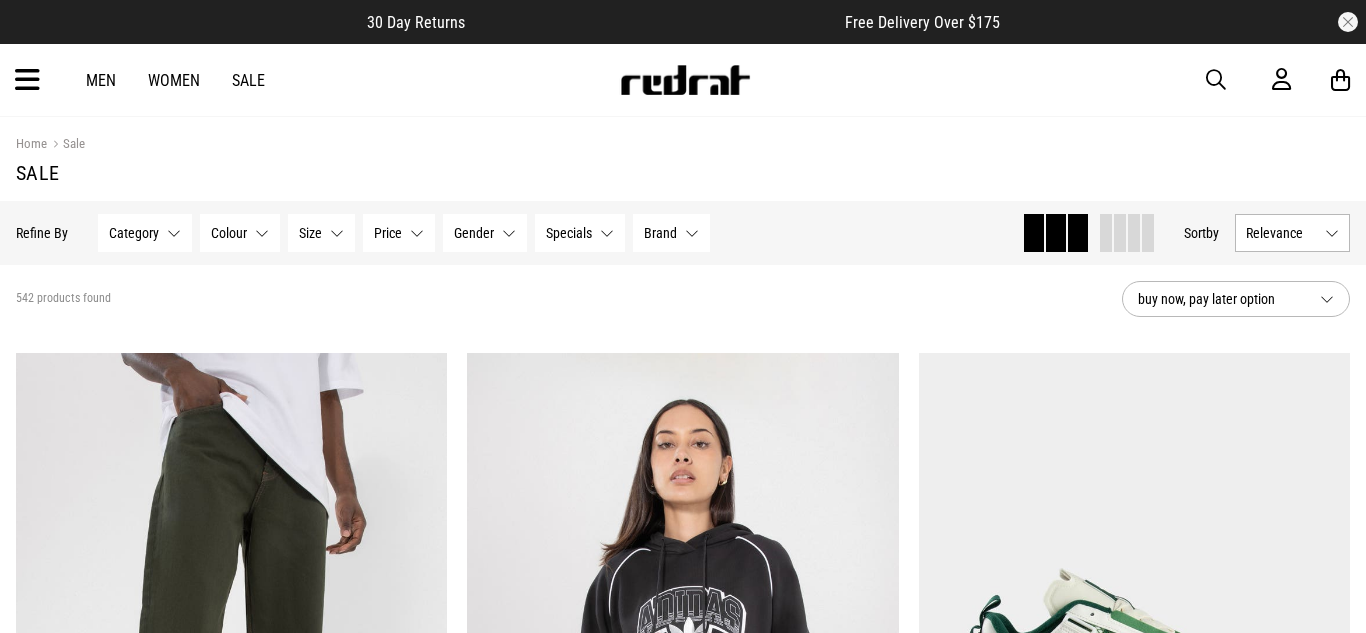 scroll, scrollTop: 0, scrollLeft: 0, axis: both 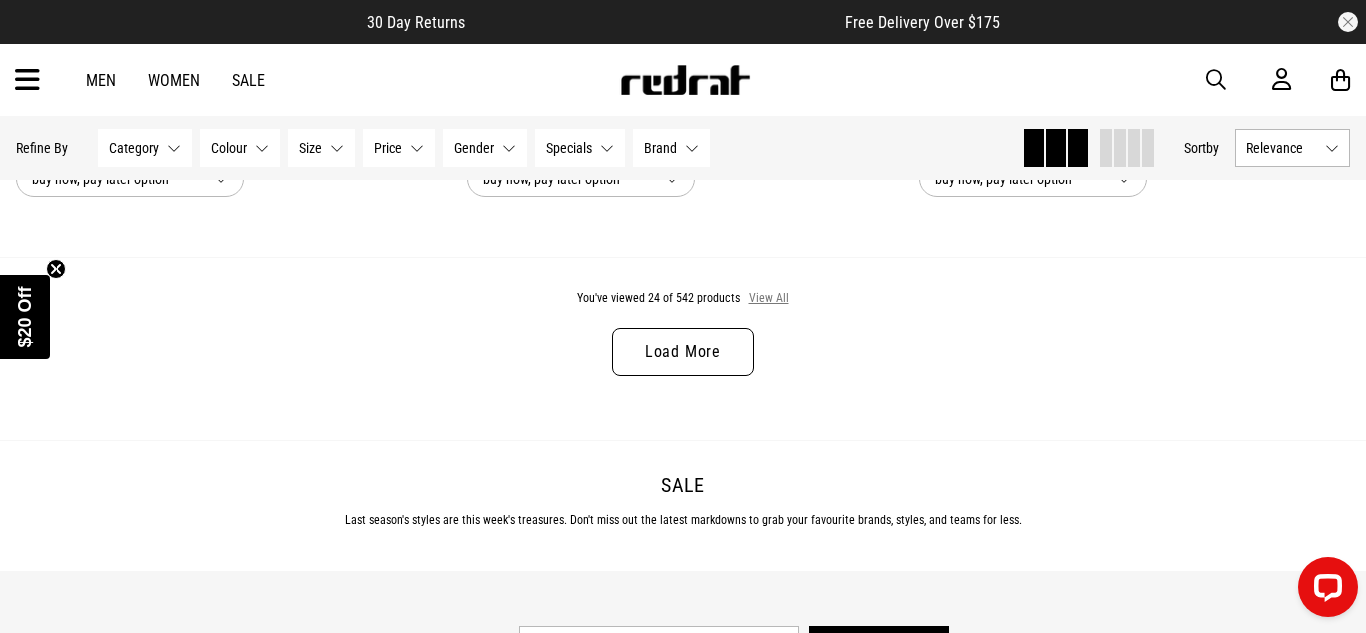 click on "View All" at bounding box center [769, 299] 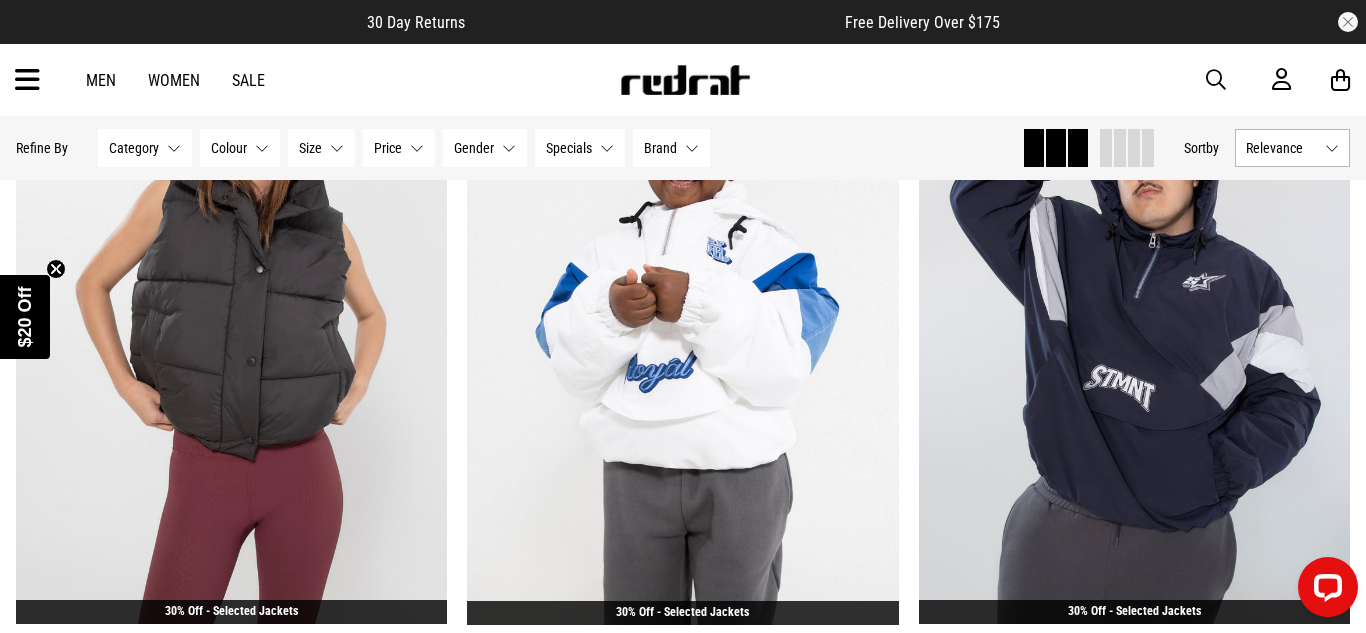 scroll, scrollTop: 11639, scrollLeft: 0, axis: vertical 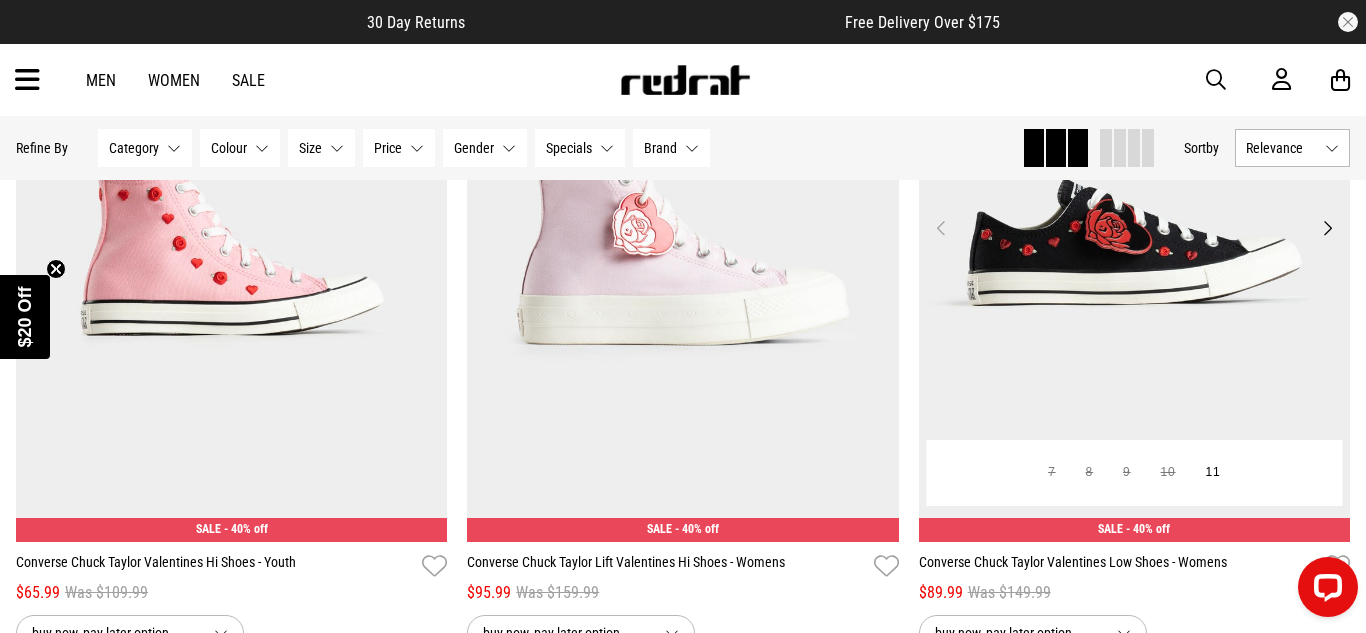 click at bounding box center [1135, 240] 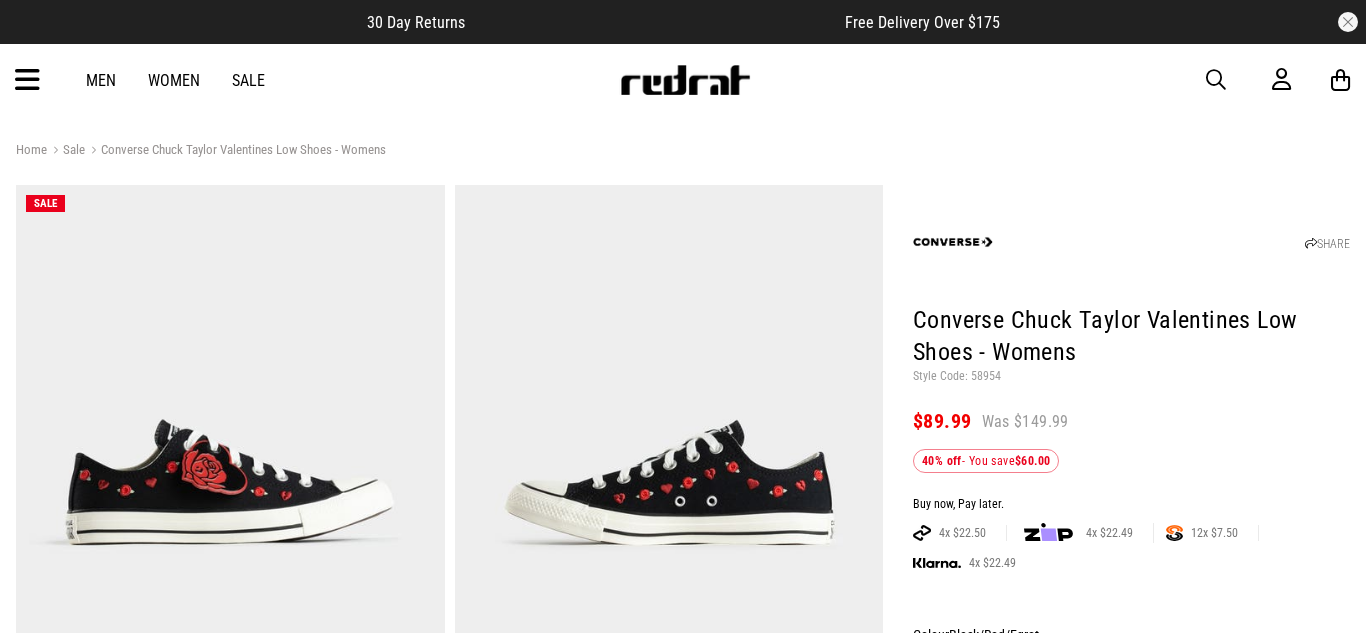 scroll, scrollTop: 0, scrollLeft: 0, axis: both 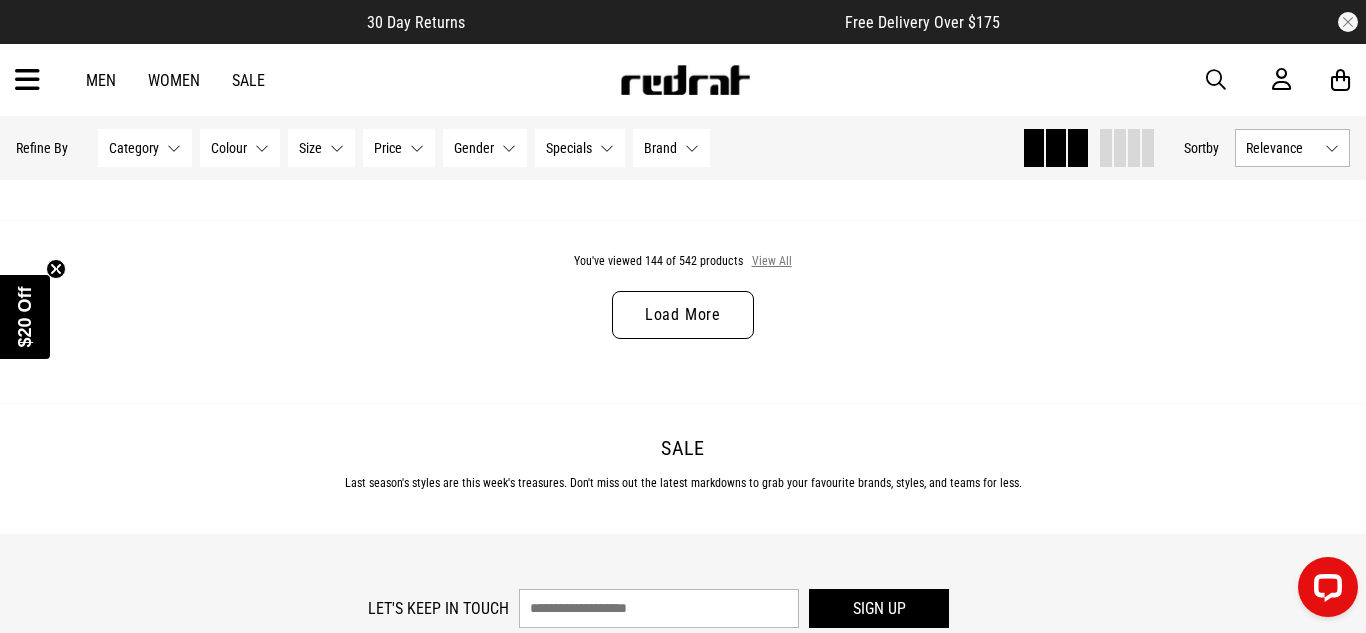click on "View All" at bounding box center [772, 262] 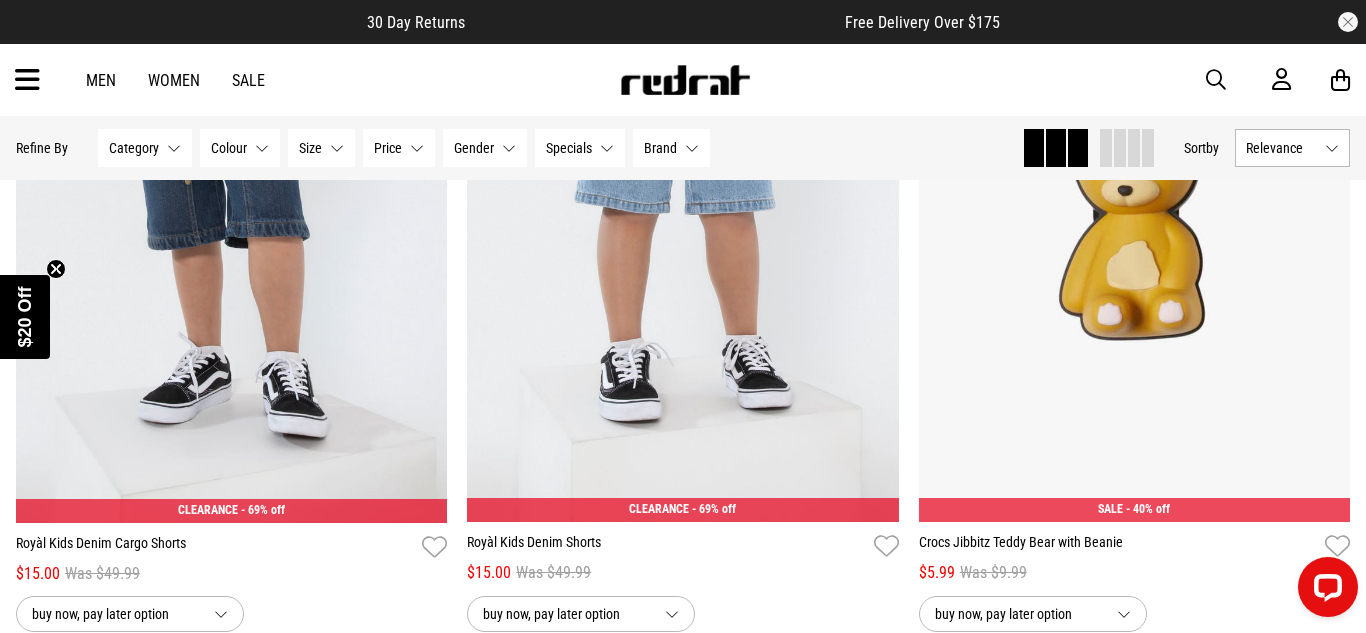 scroll, scrollTop: 10346, scrollLeft: 0, axis: vertical 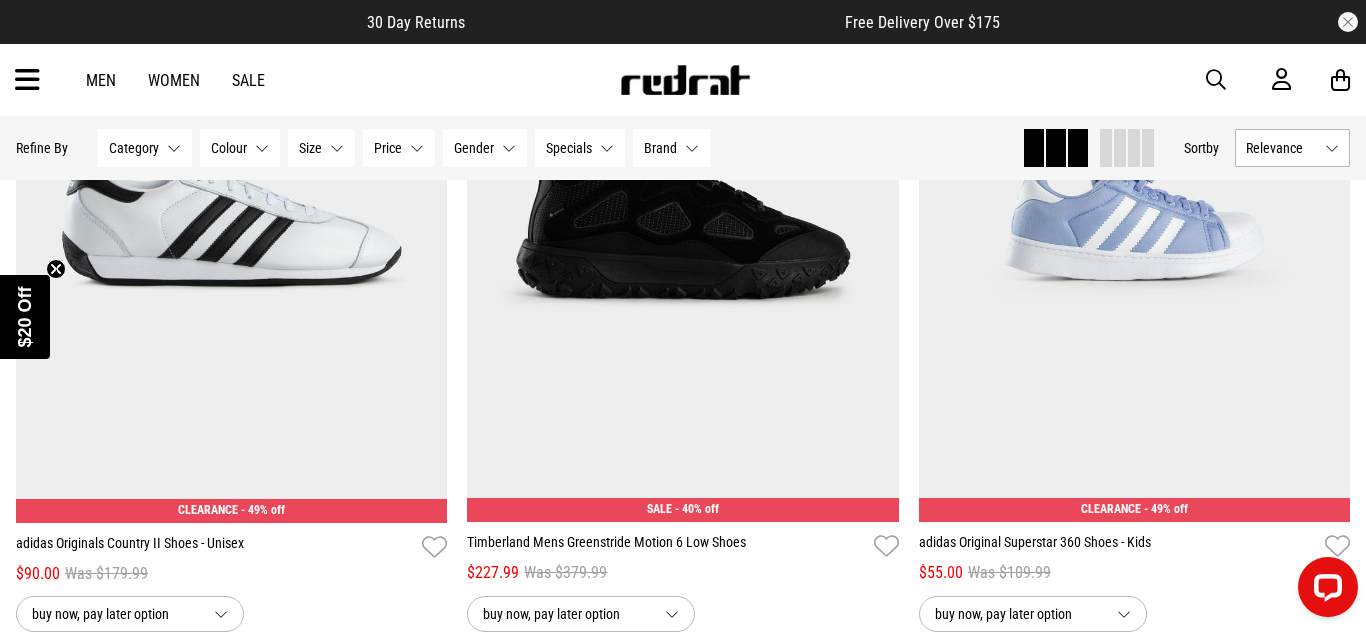 click at bounding box center [232, 220] 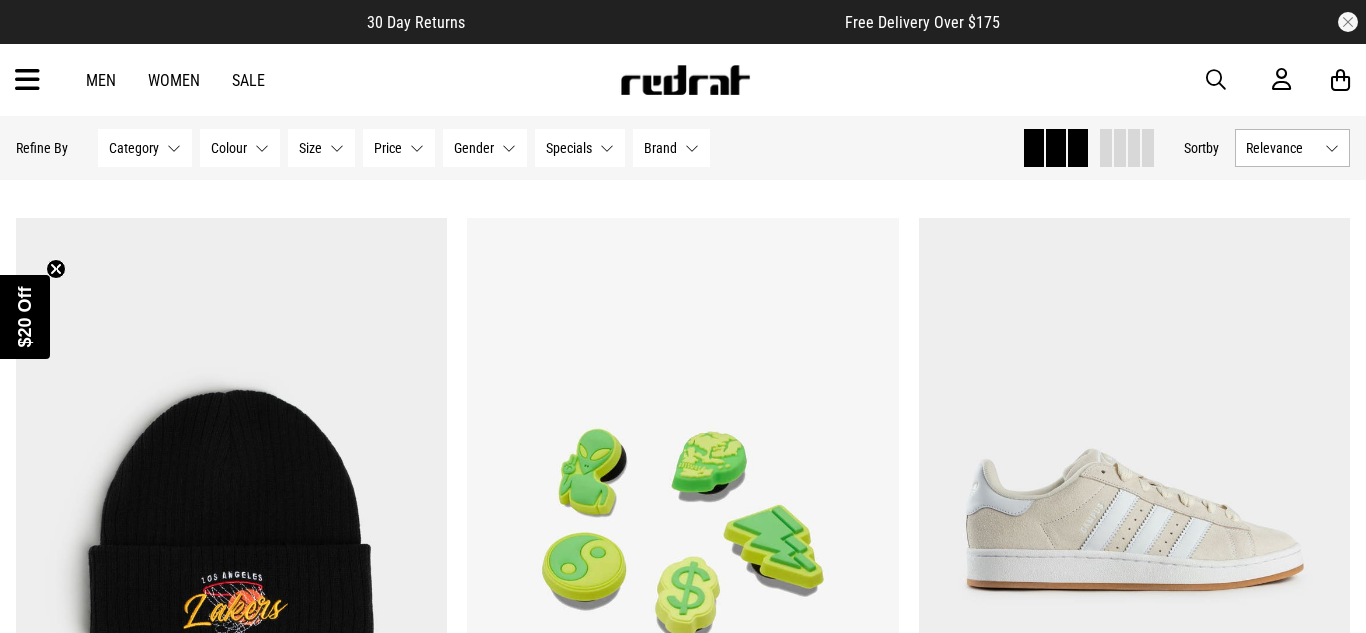 scroll, scrollTop: 2508, scrollLeft: 0, axis: vertical 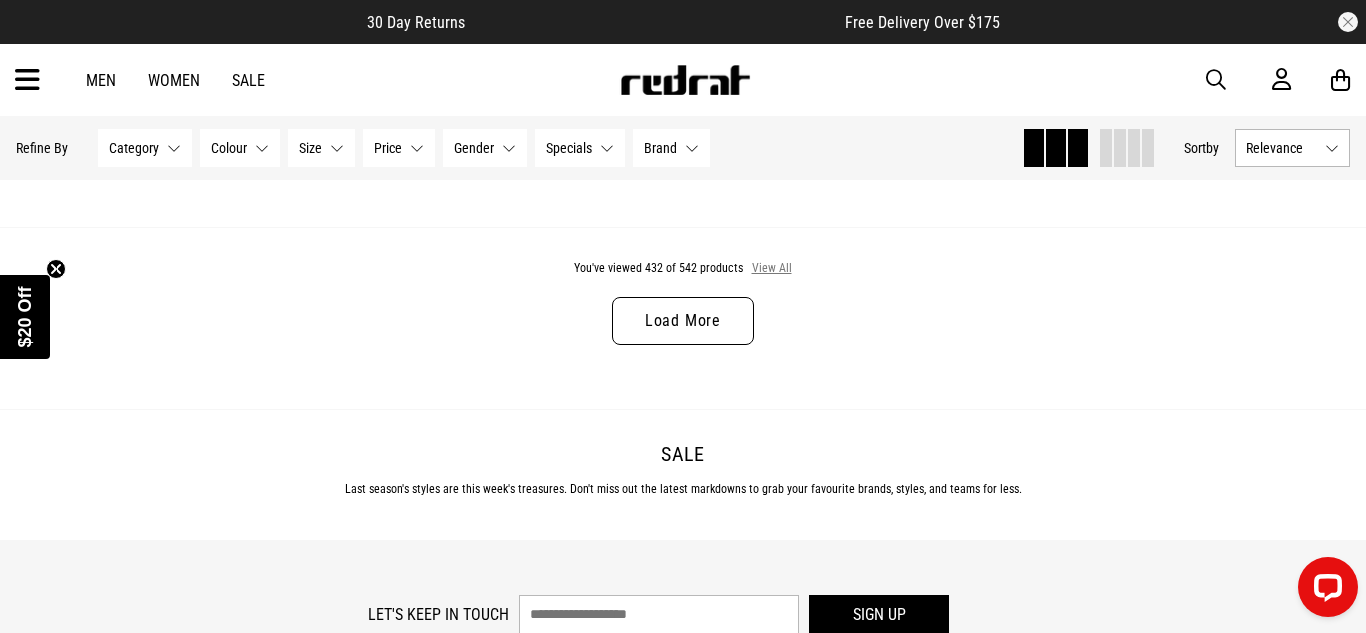 click on "View All" at bounding box center [772, 269] 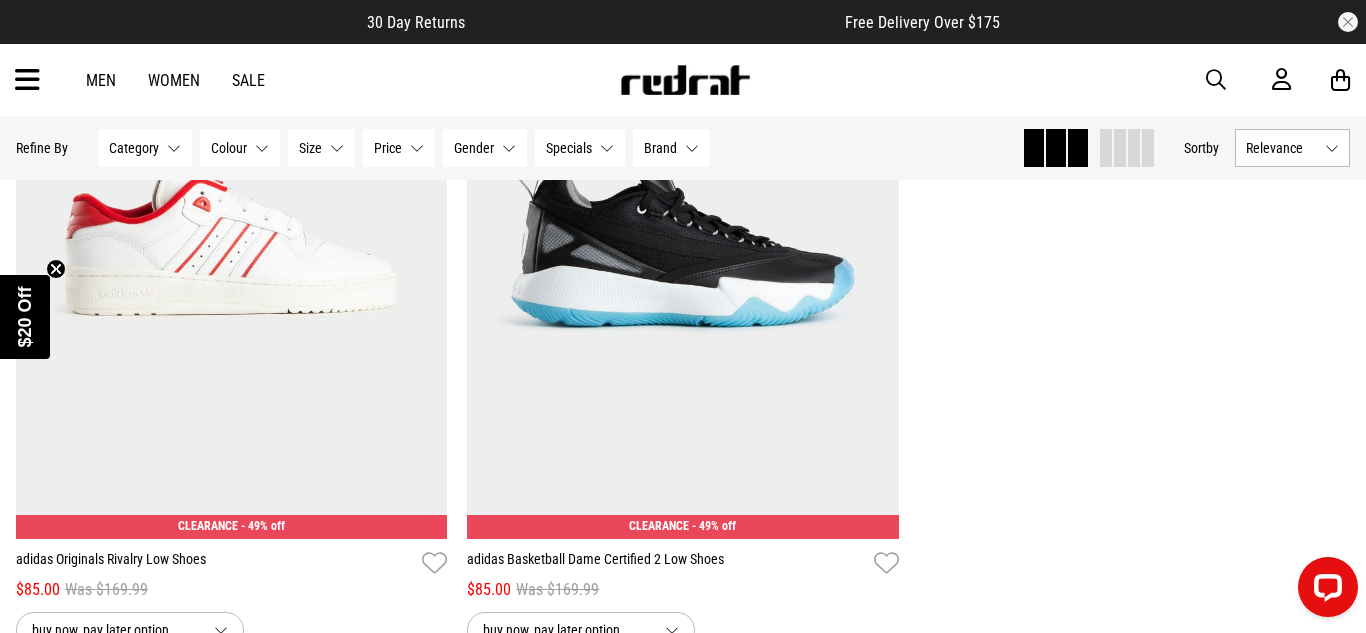 scroll, scrollTop: 11834, scrollLeft: 0, axis: vertical 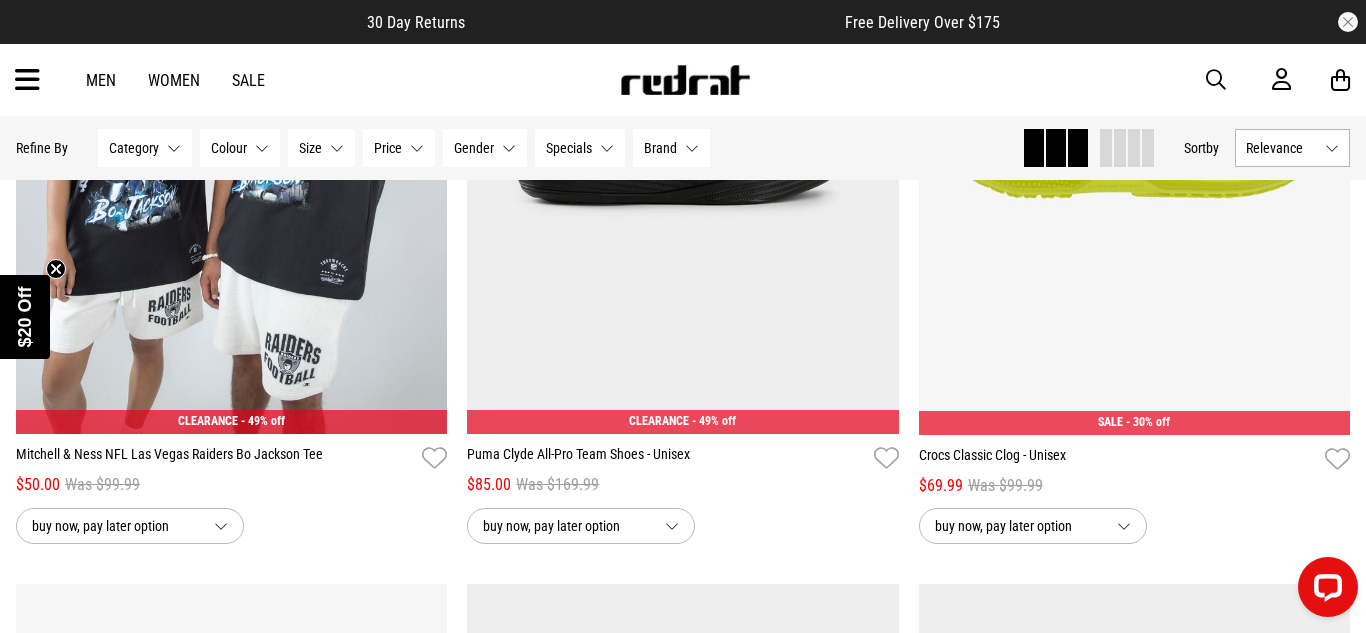 click at bounding box center (1135, 133) 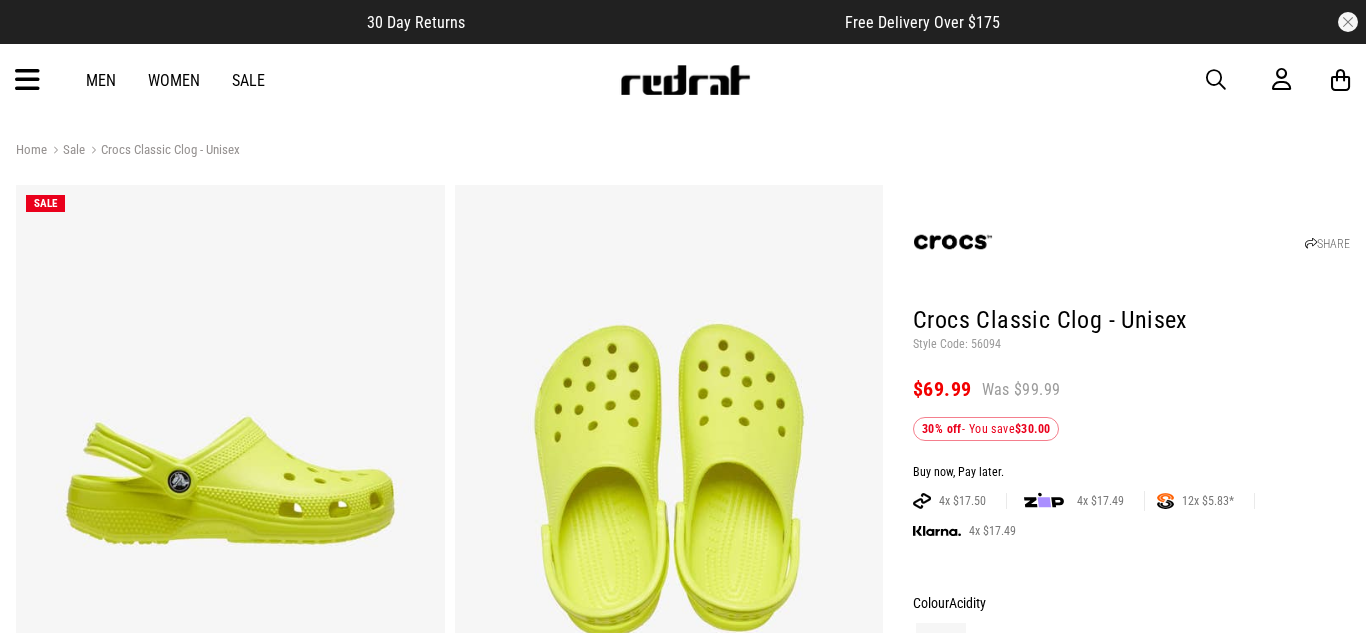 scroll, scrollTop: 0, scrollLeft: 0, axis: both 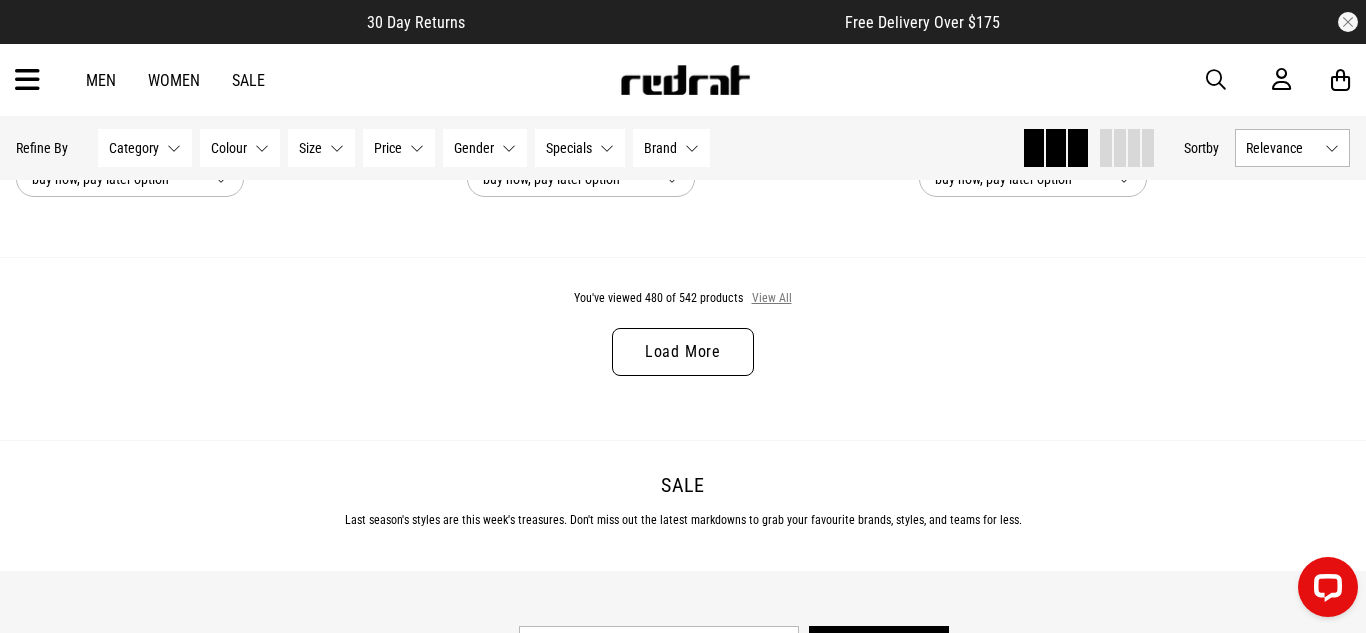 click on "View All" at bounding box center [772, 299] 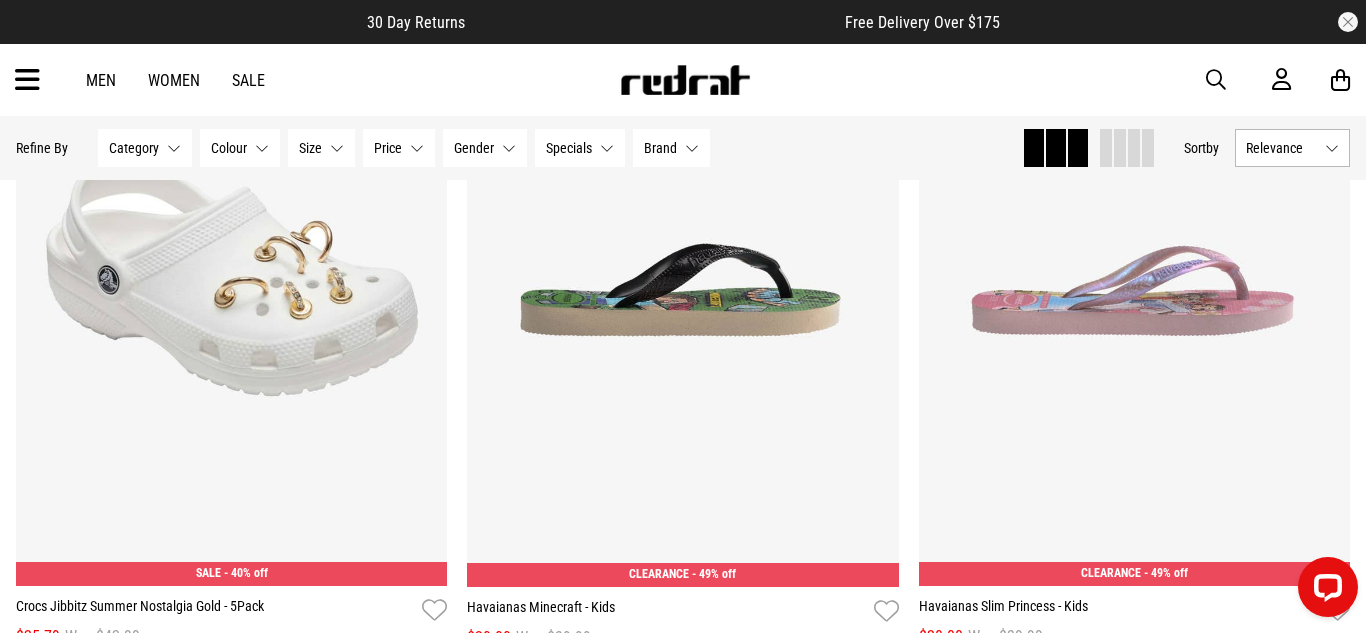scroll, scrollTop: 6579, scrollLeft: 0, axis: vertical 